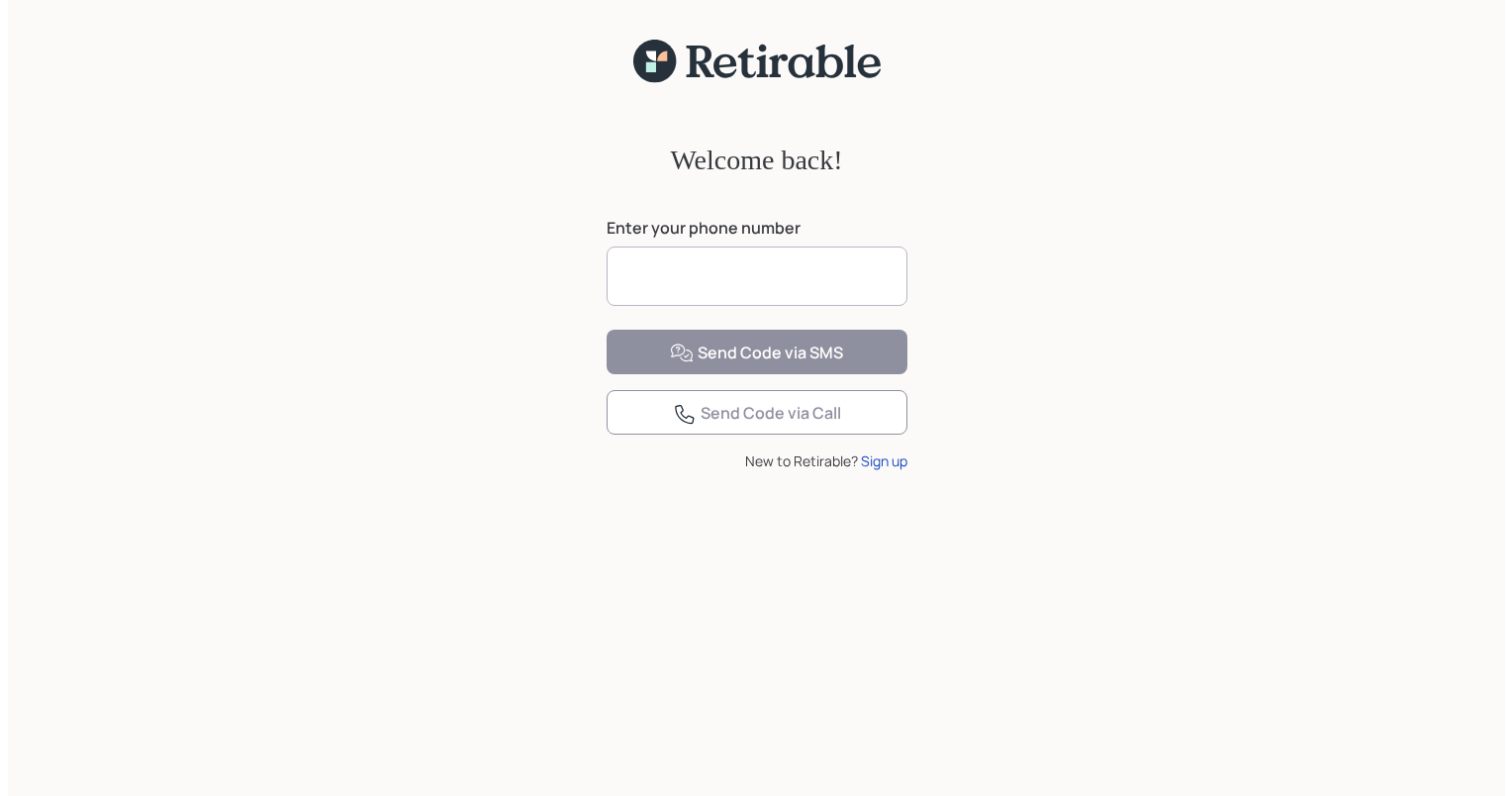 scroll, scrollTop: 0, scrollLeft: 0, axis: both 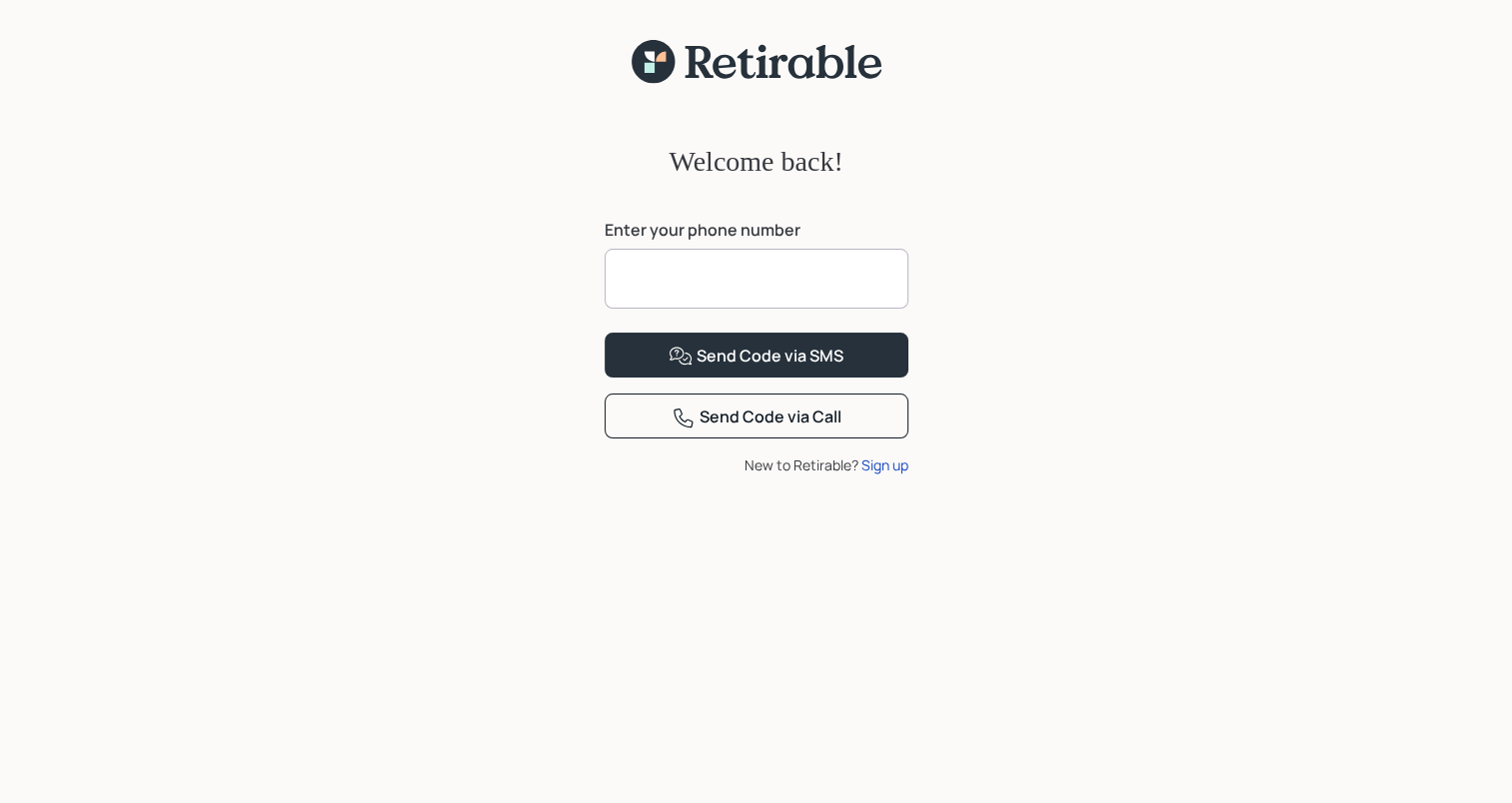 click at bounding box center (756, 279) 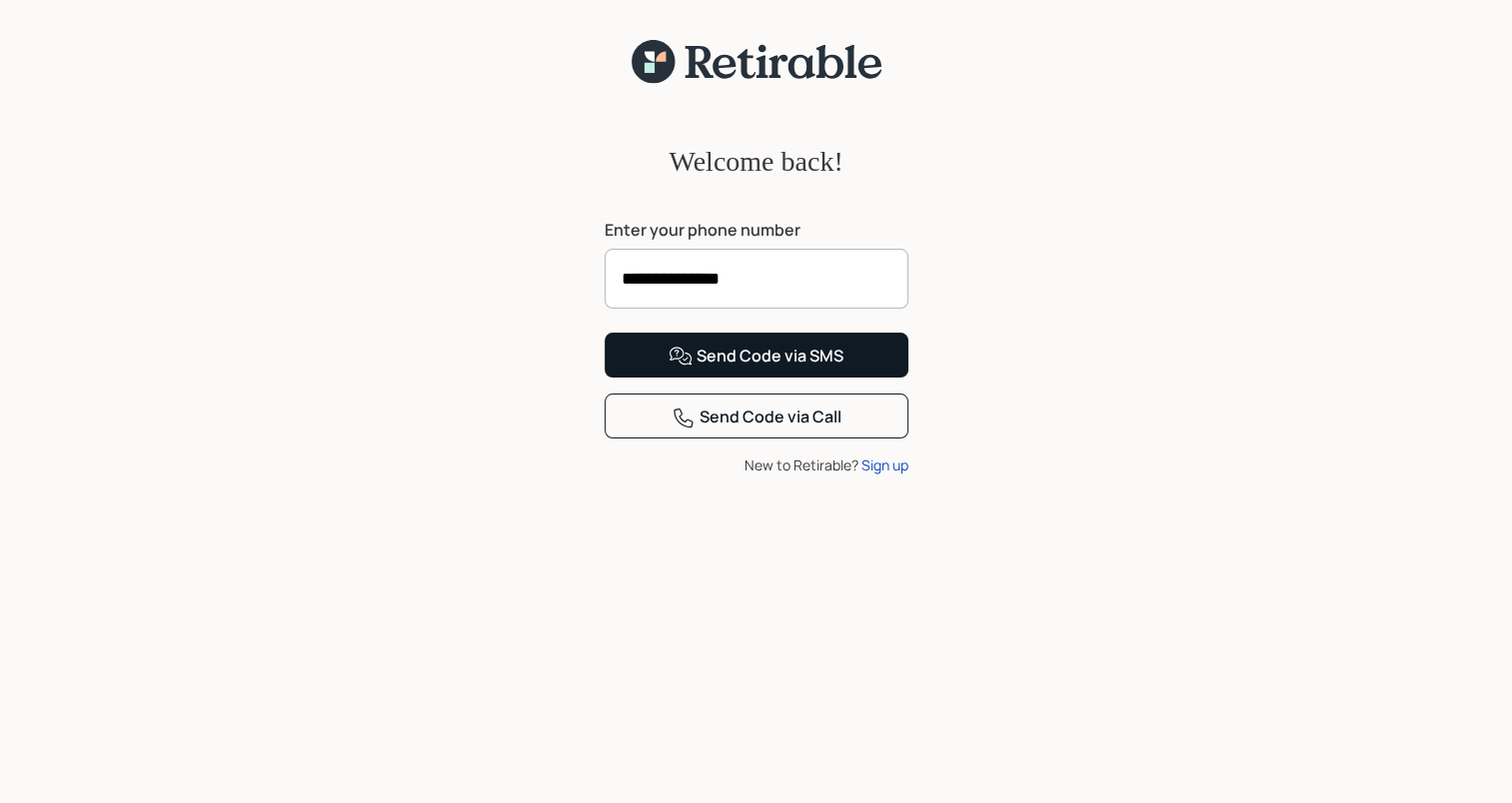 type on "**********" 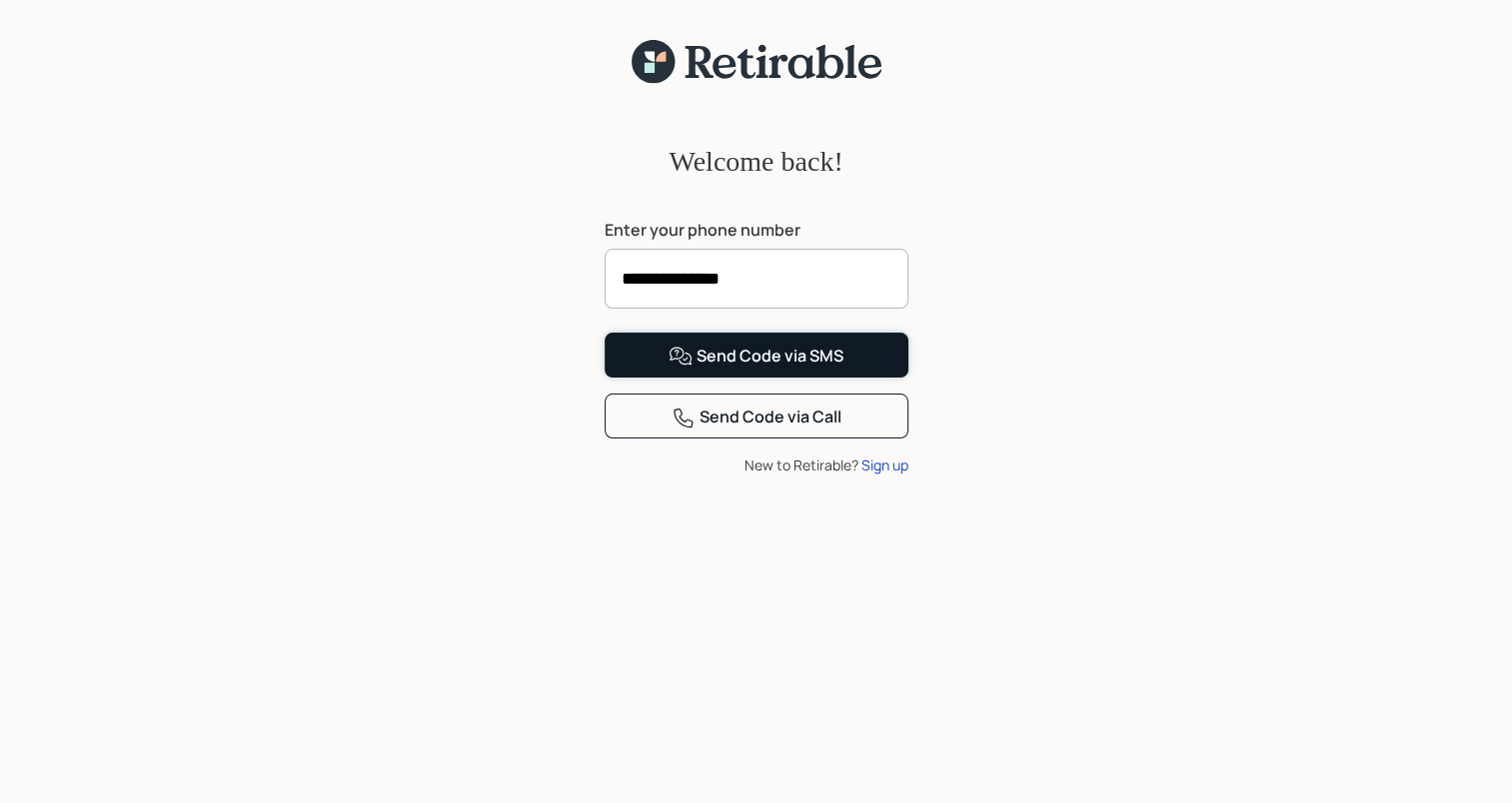 click at bounding box center (681, 356) 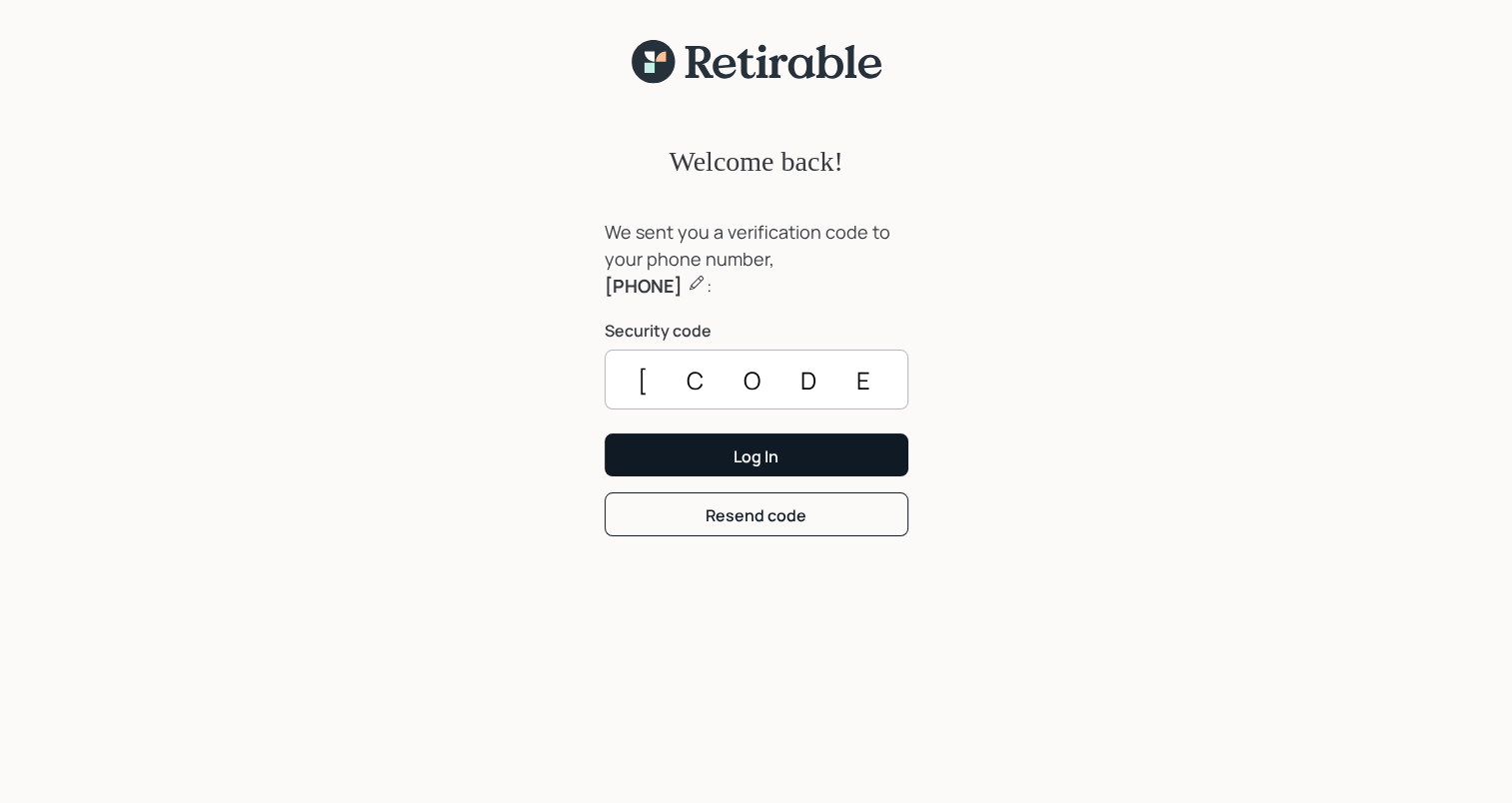 type on "[CODE]" 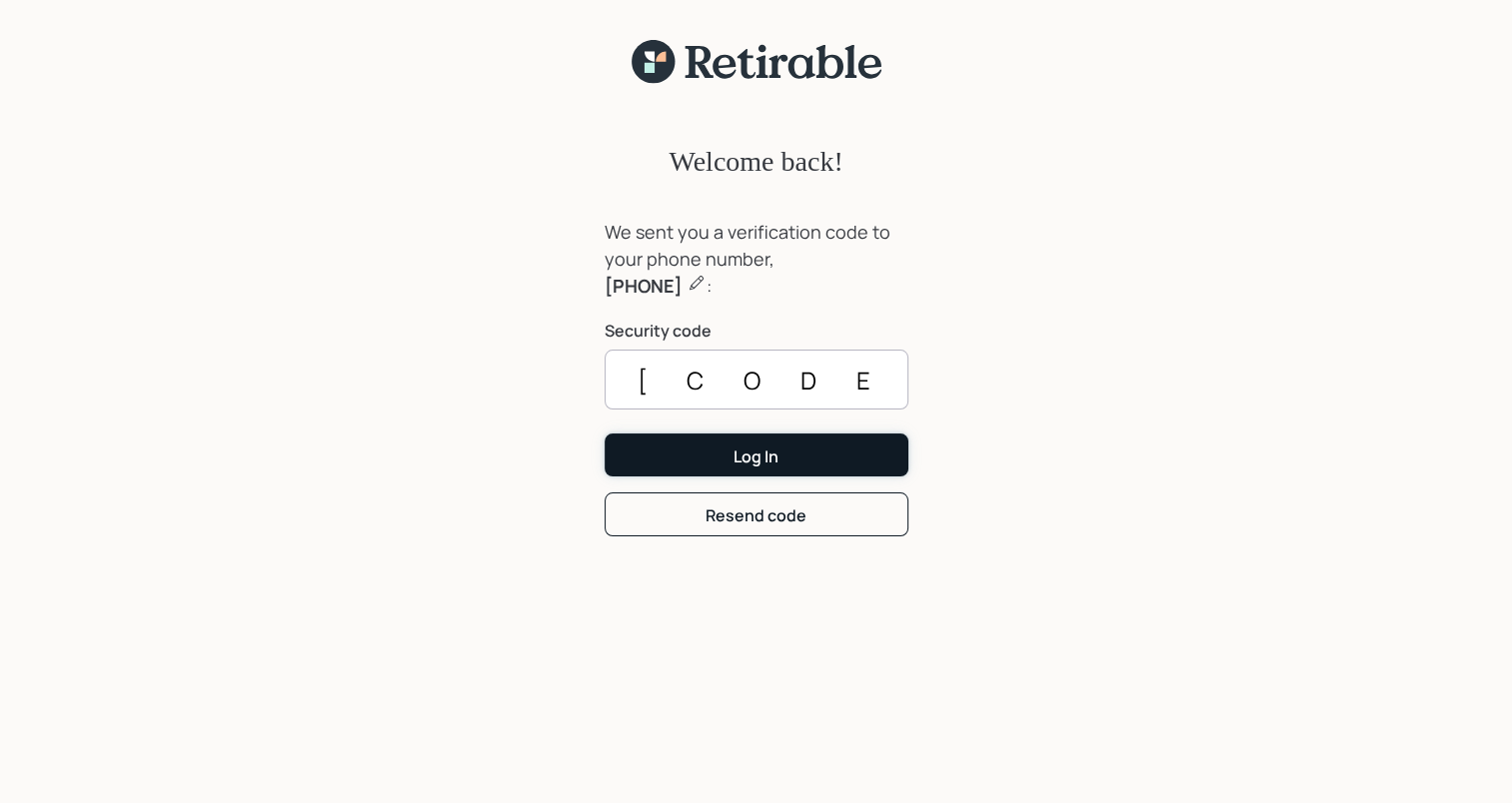 click on "Log In" at bounding box center [756, 454] 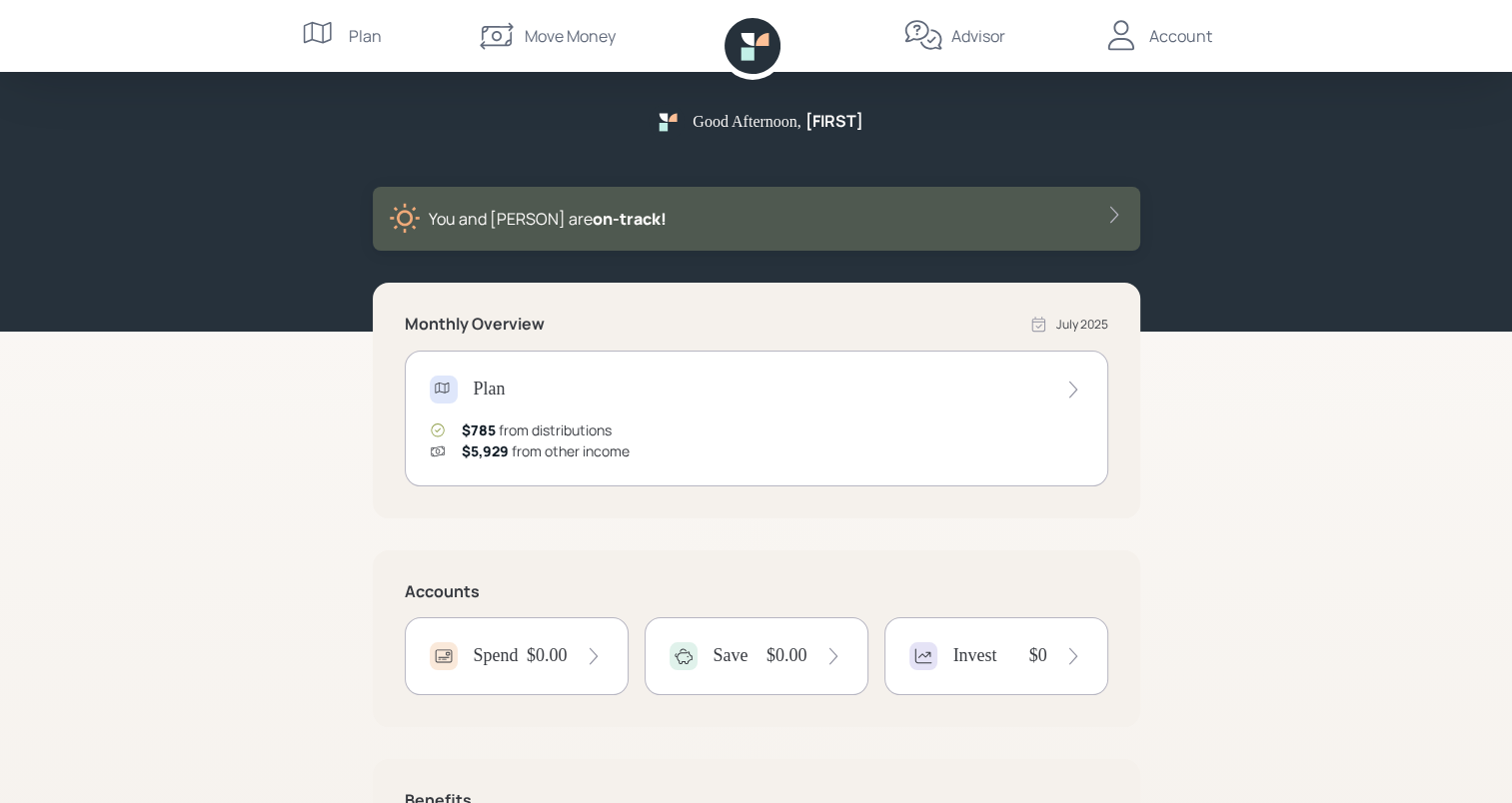 click at bounding box center (593, 656) 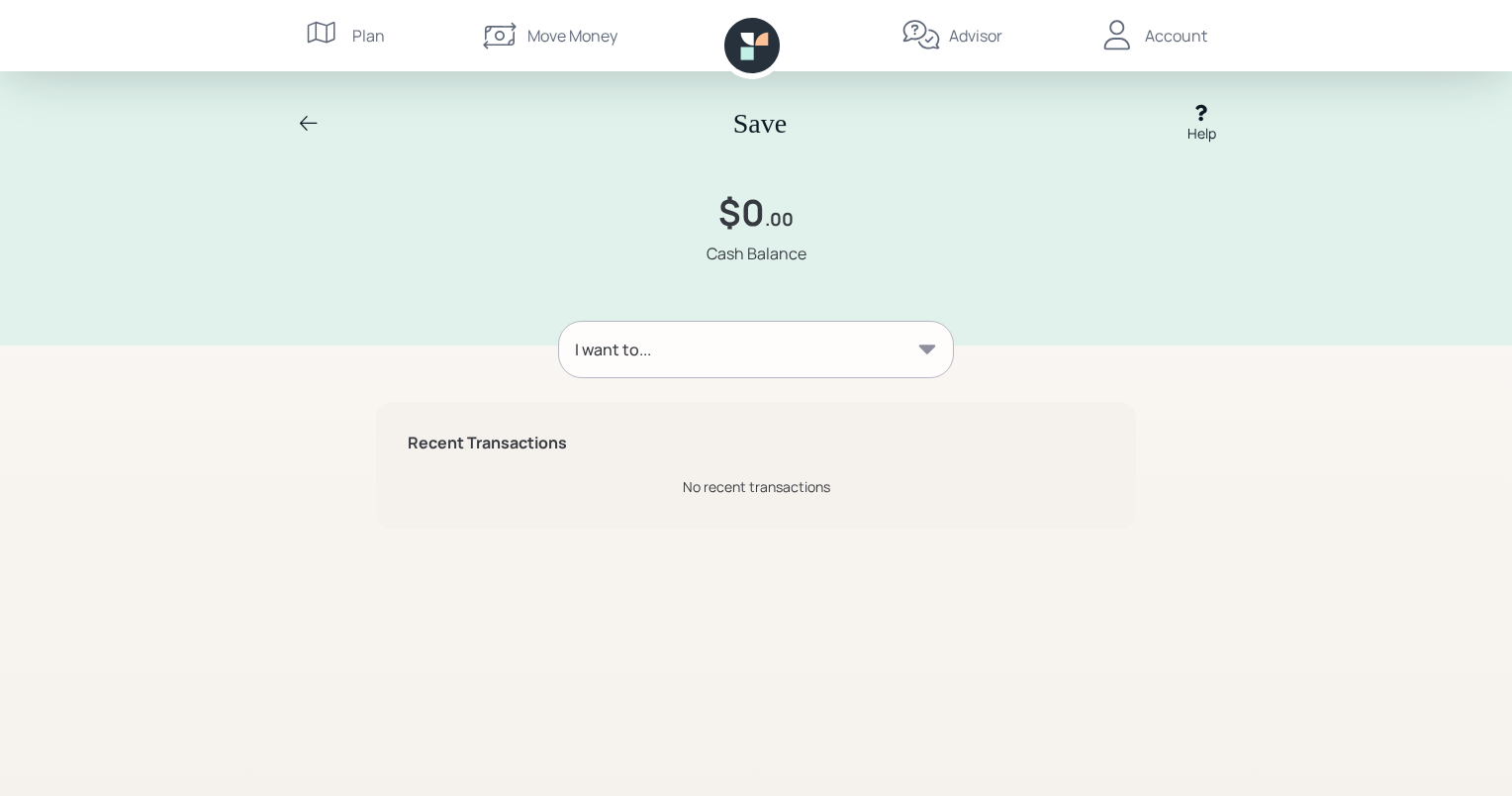 click at bounding box center [927, 349] 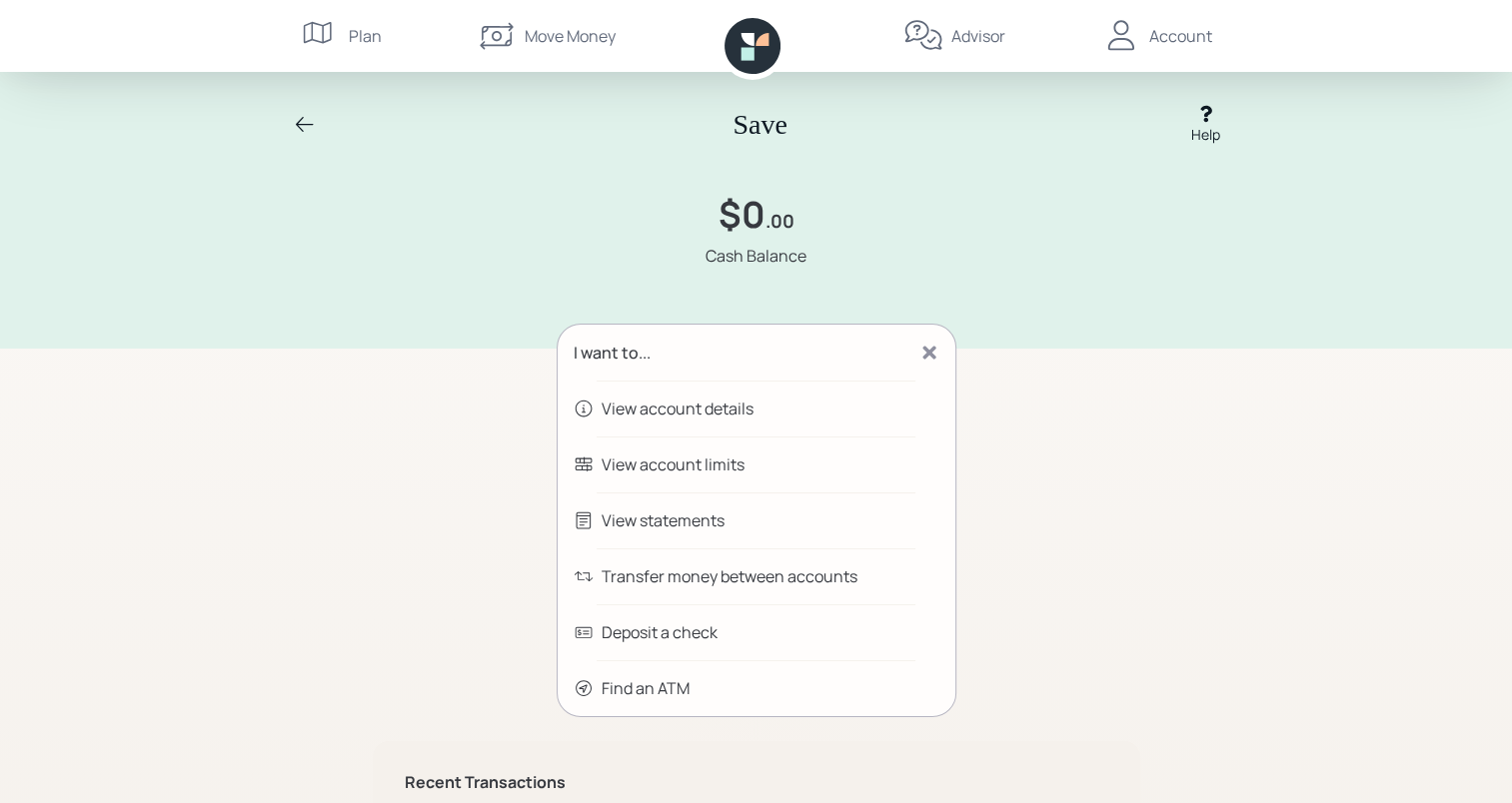 click on "Transfer money between accounts" at bounding box center [678, 408] 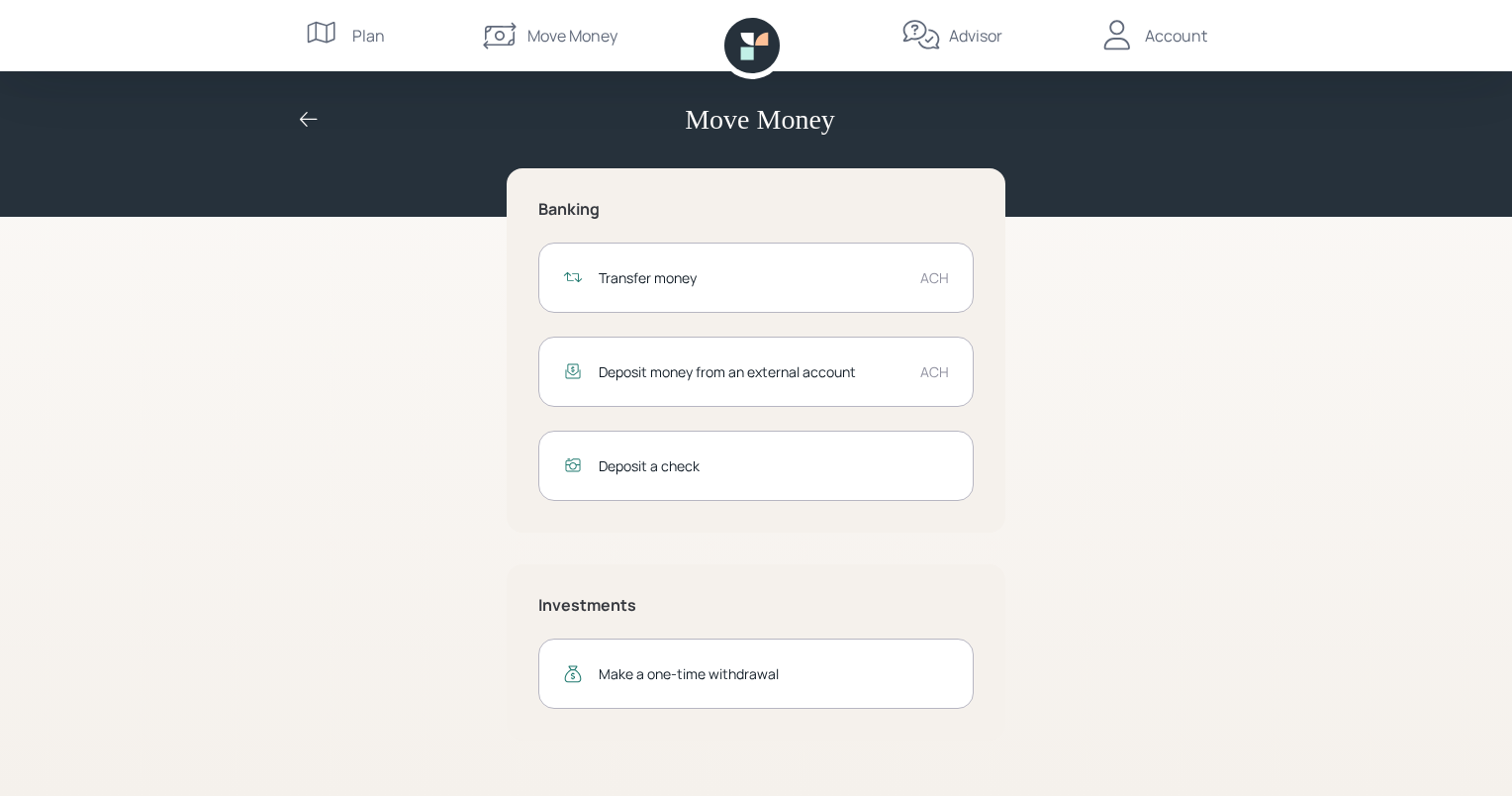 click on "Transfer money" at bounding box center [751, 277] 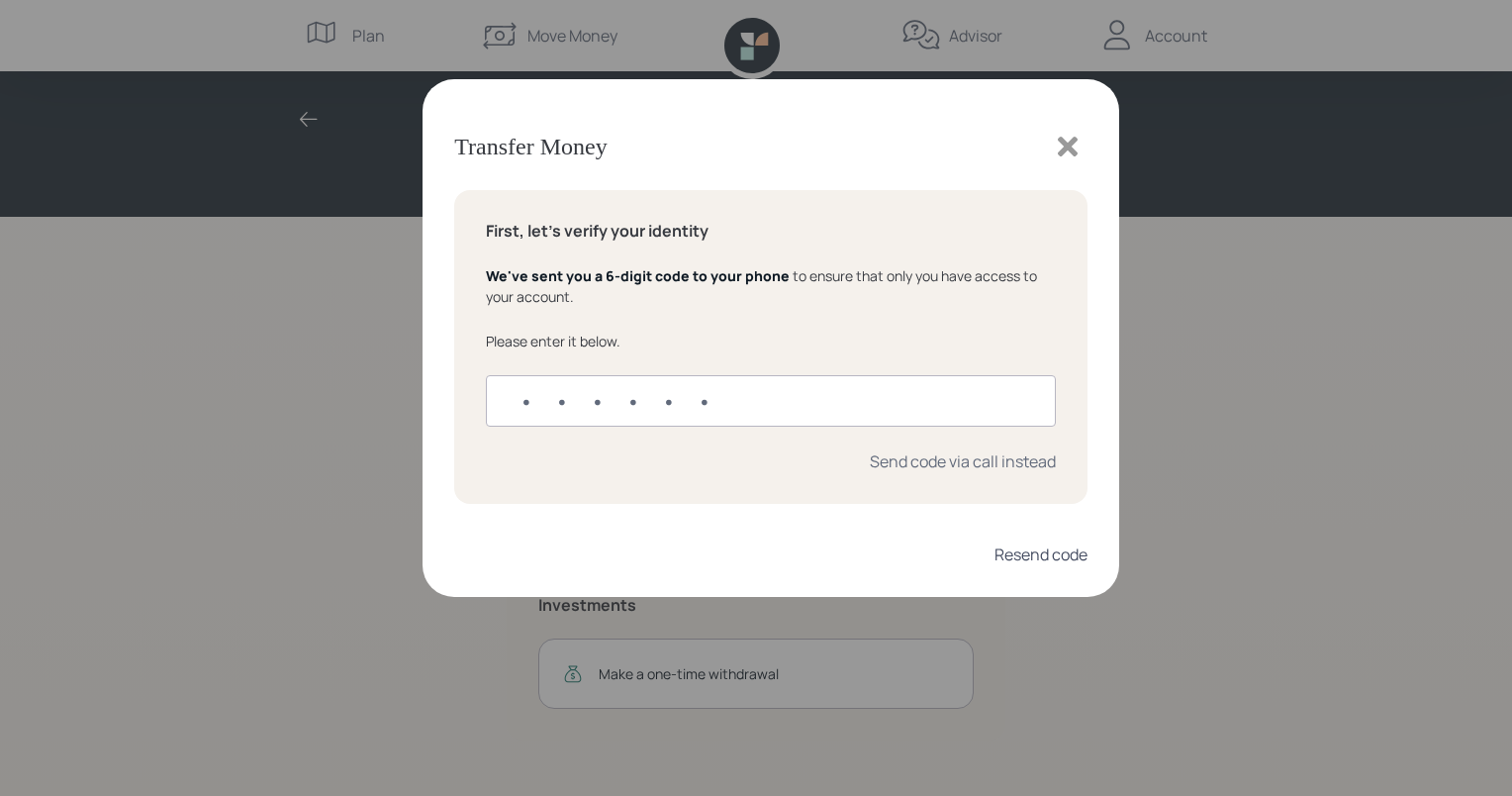 click on "Resend code" at bounding box center (1041, 554) 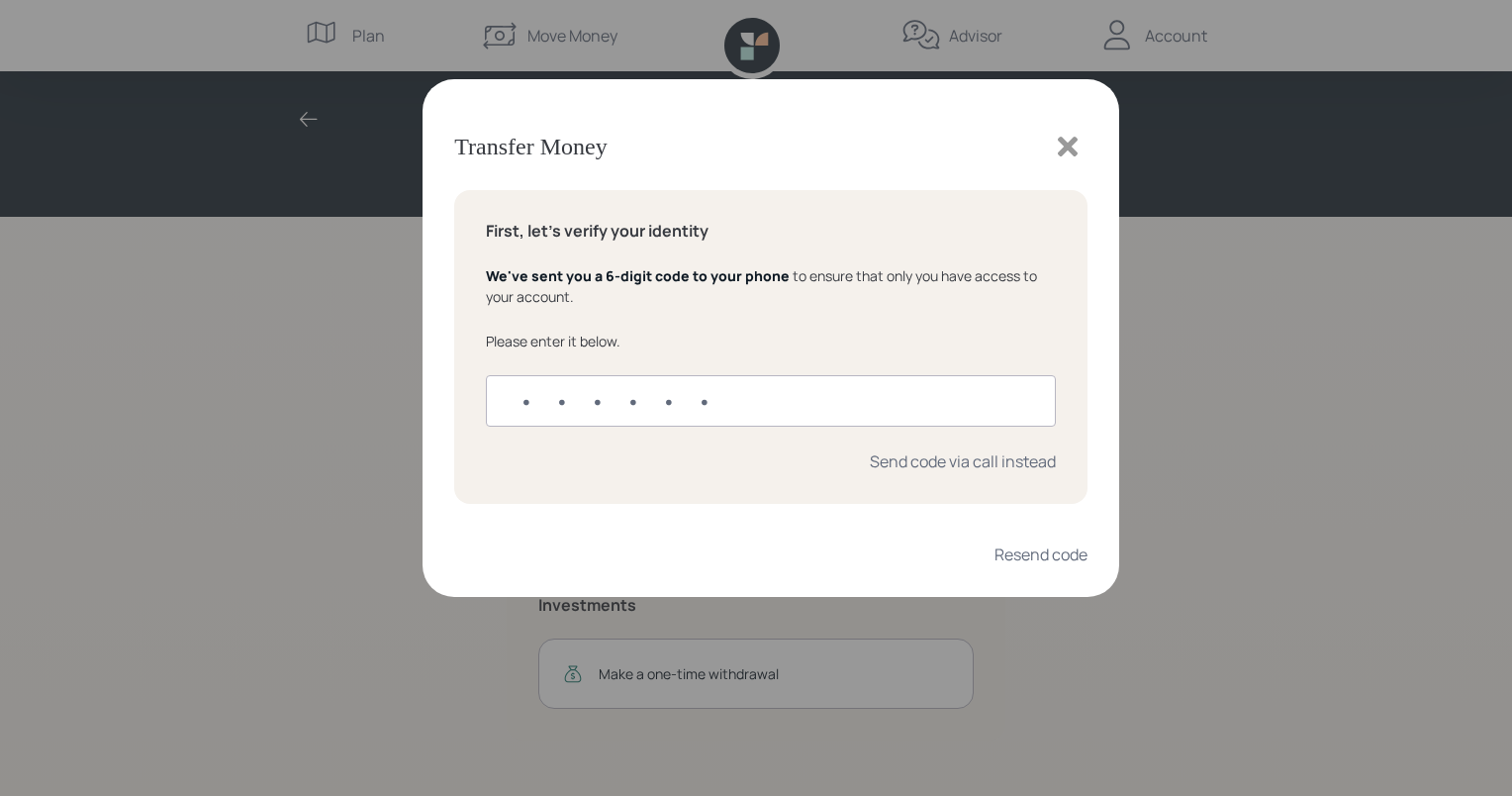 click on "We've sent you a 6-digit code to your phone   to ensure that only you have access to your account. Please enter it below. Send code via call instead" at bounding box center (771, 368) 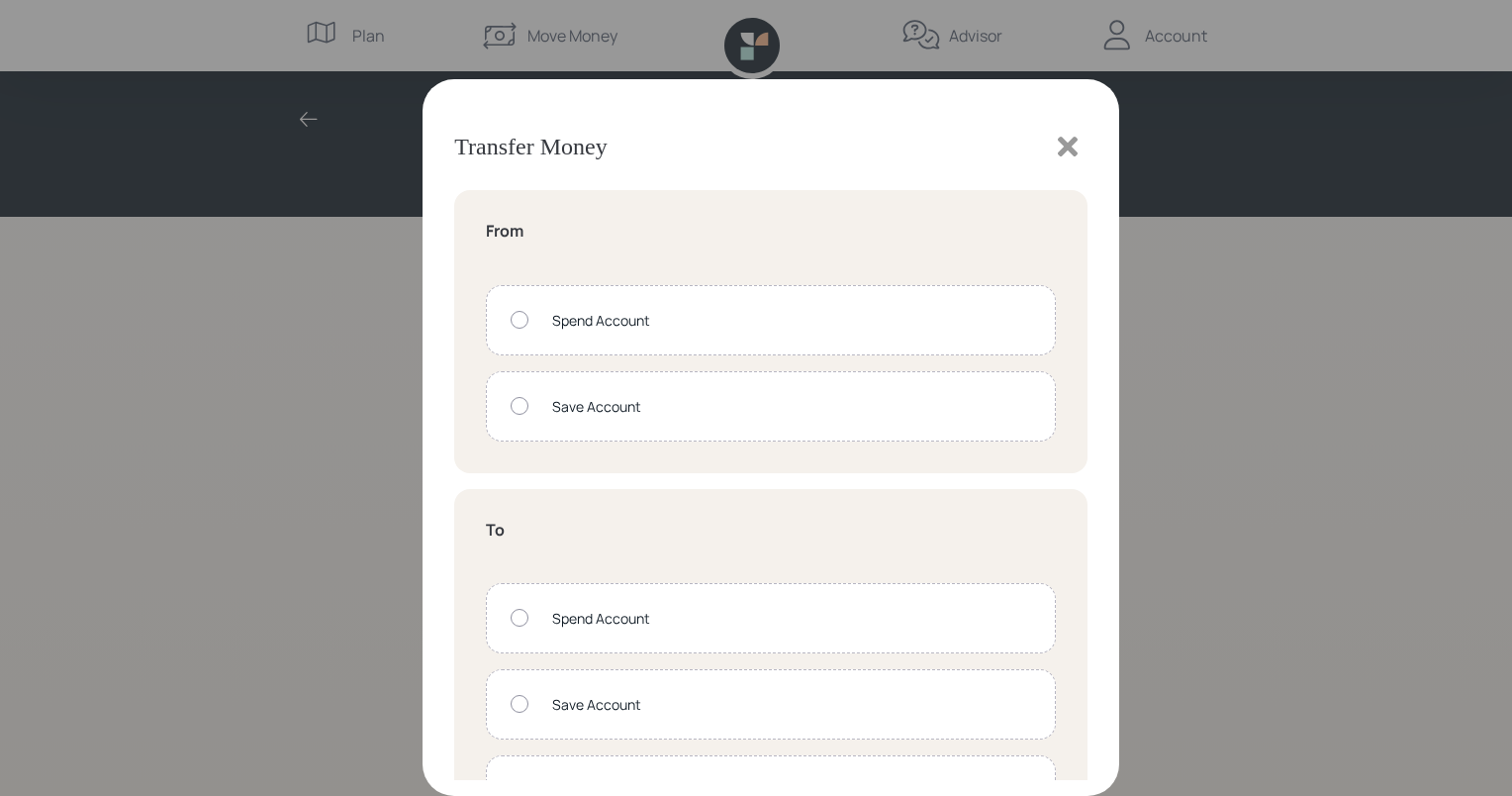 click at bounding box center (520, 320) 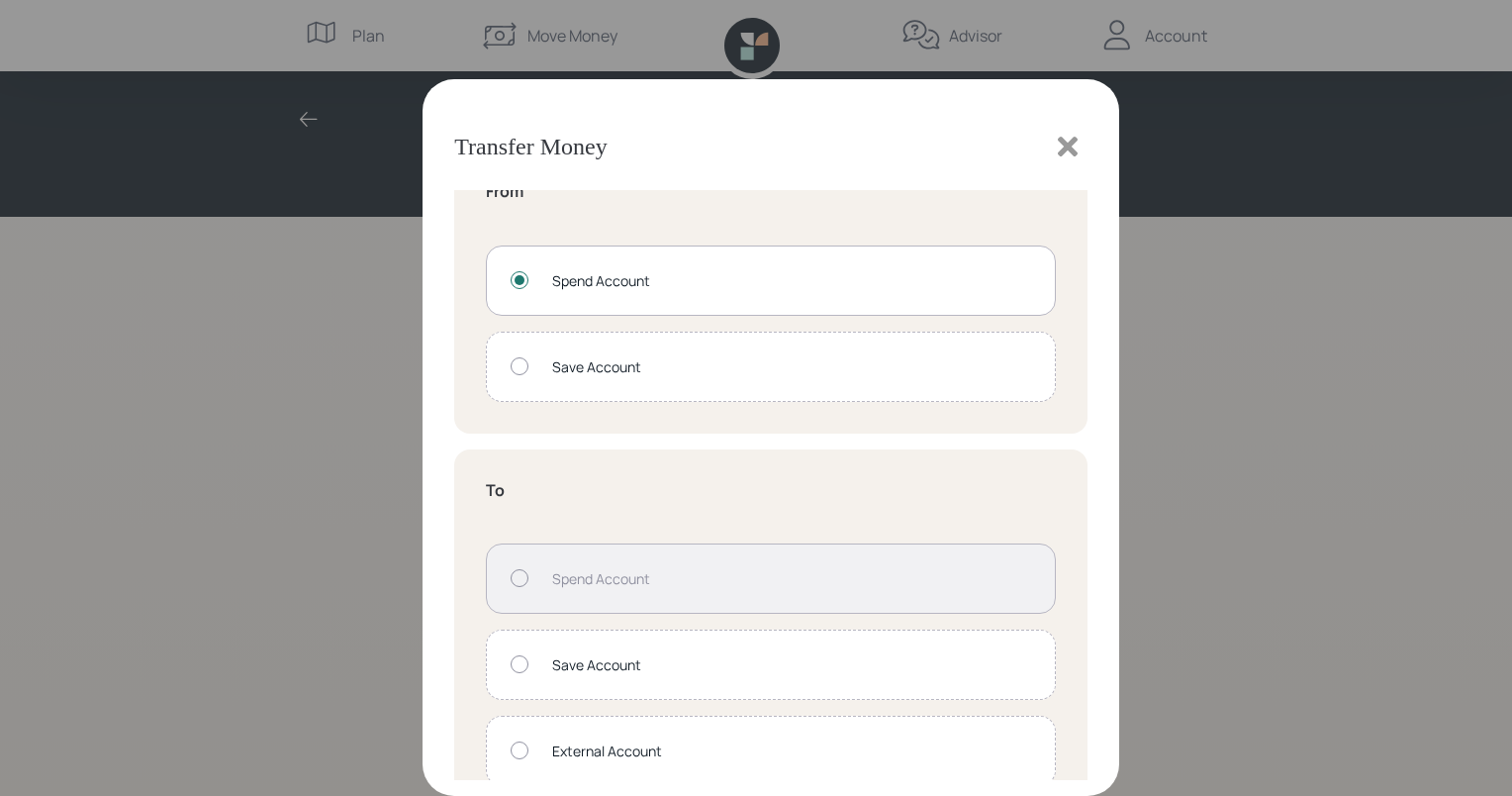 scroll, scrollTop: 74, scrollLeft: 0, axis: vertical 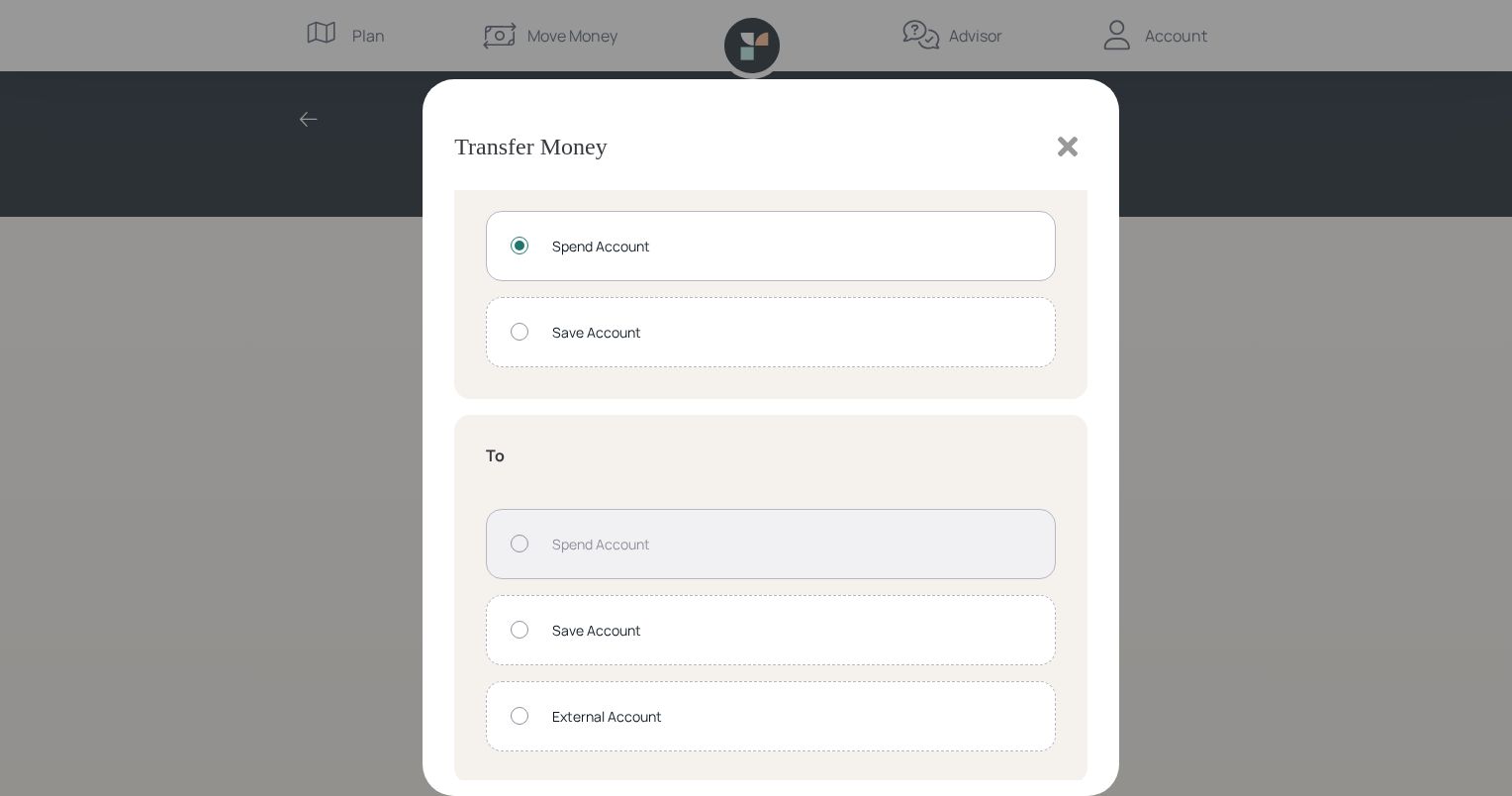 click at bounding box center (520, 332) 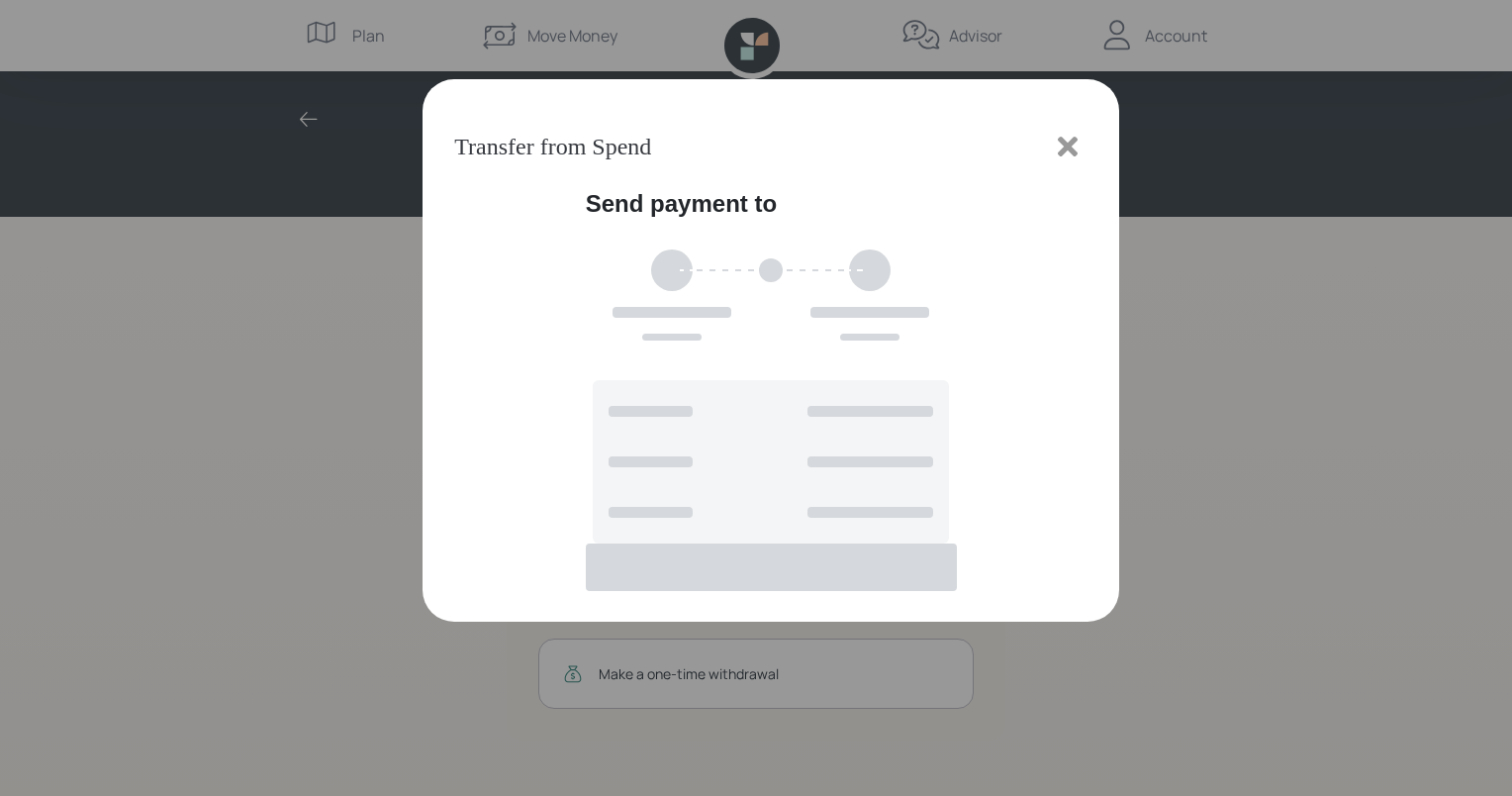 scroll, scrollTop: 0, scrollLeft: 0, axis: both 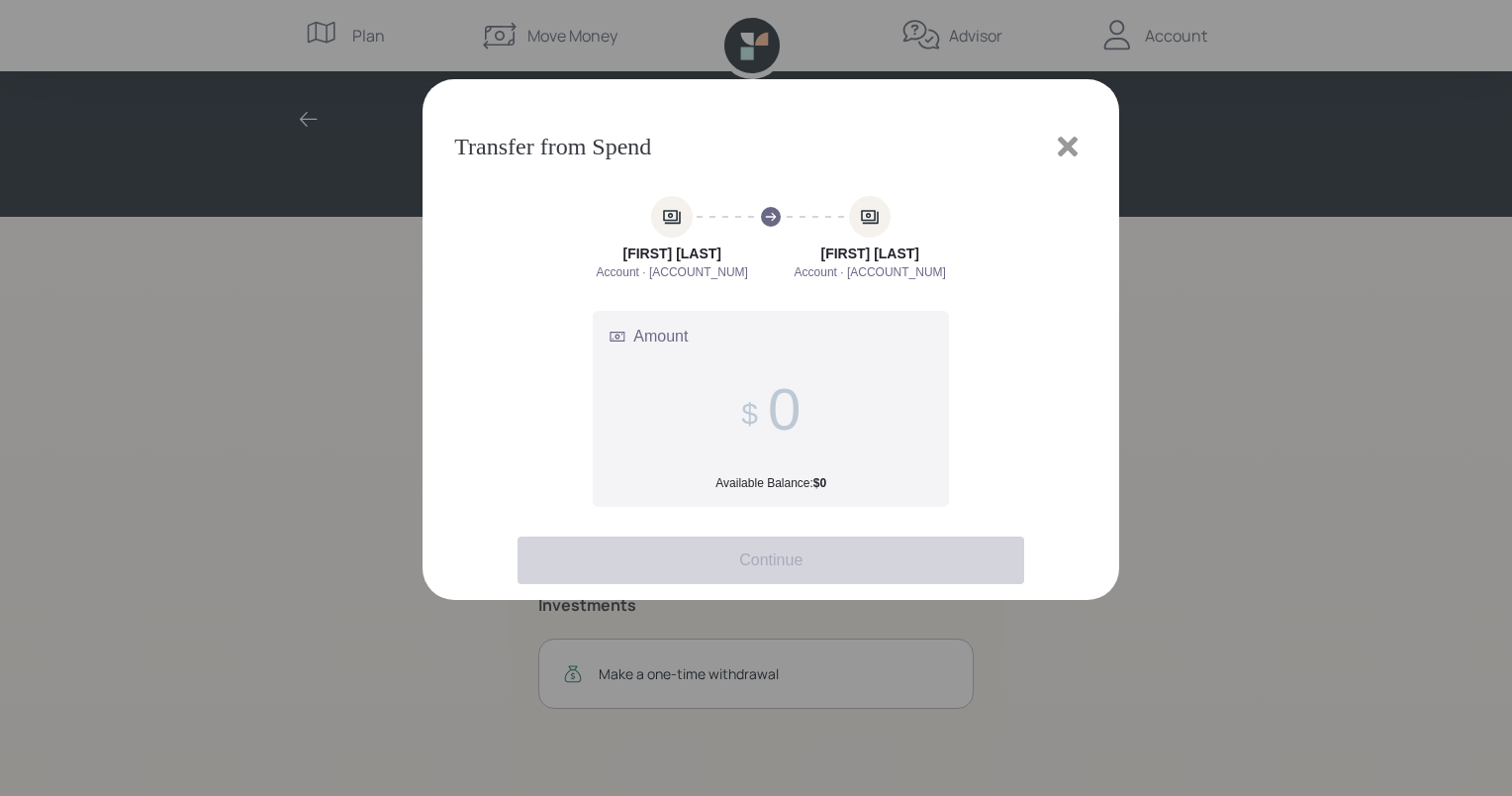 click at bounding box center (1068, 147) 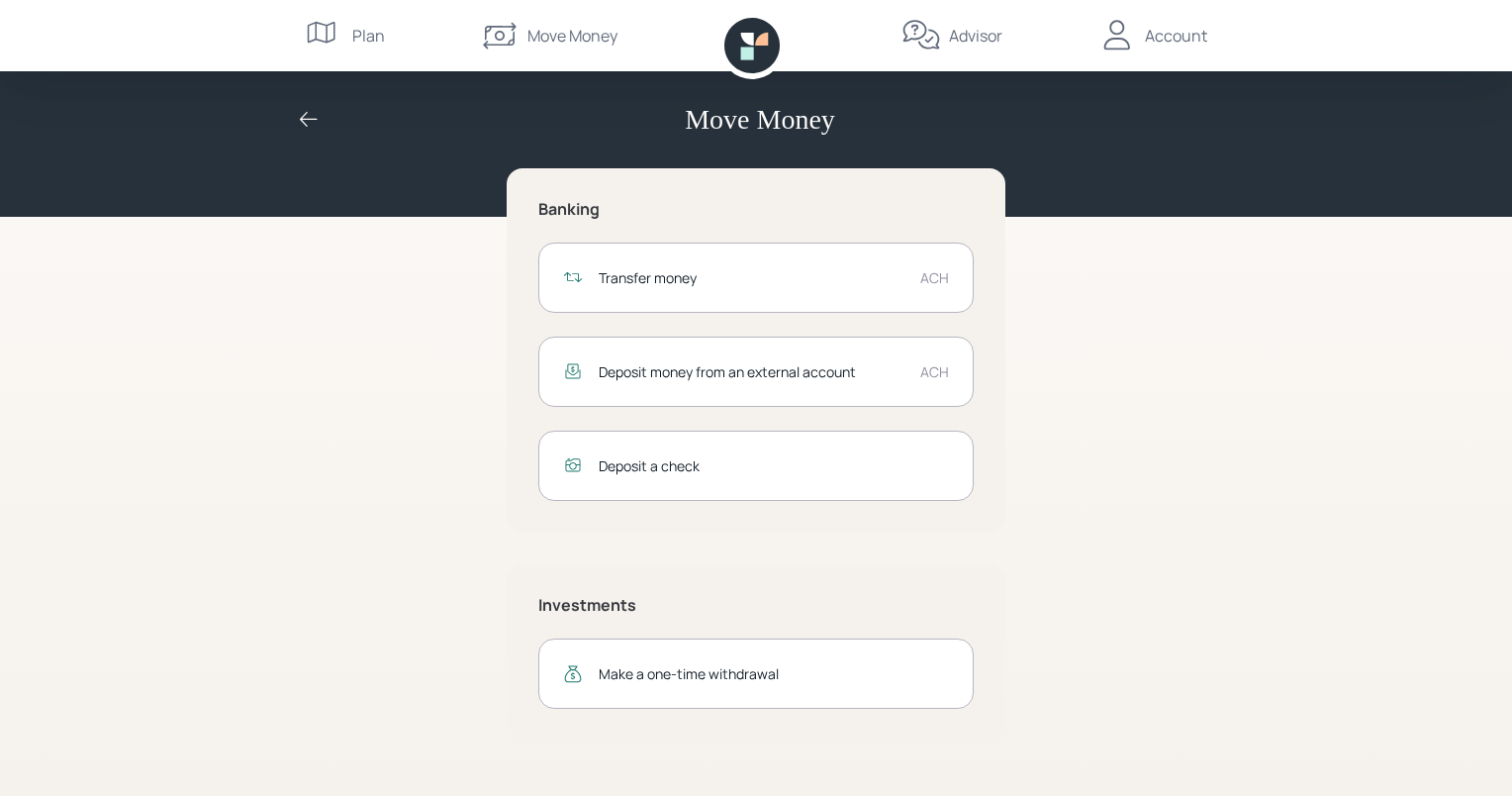 click on "Deposit money from an external account" at bounding box center [751, 277] 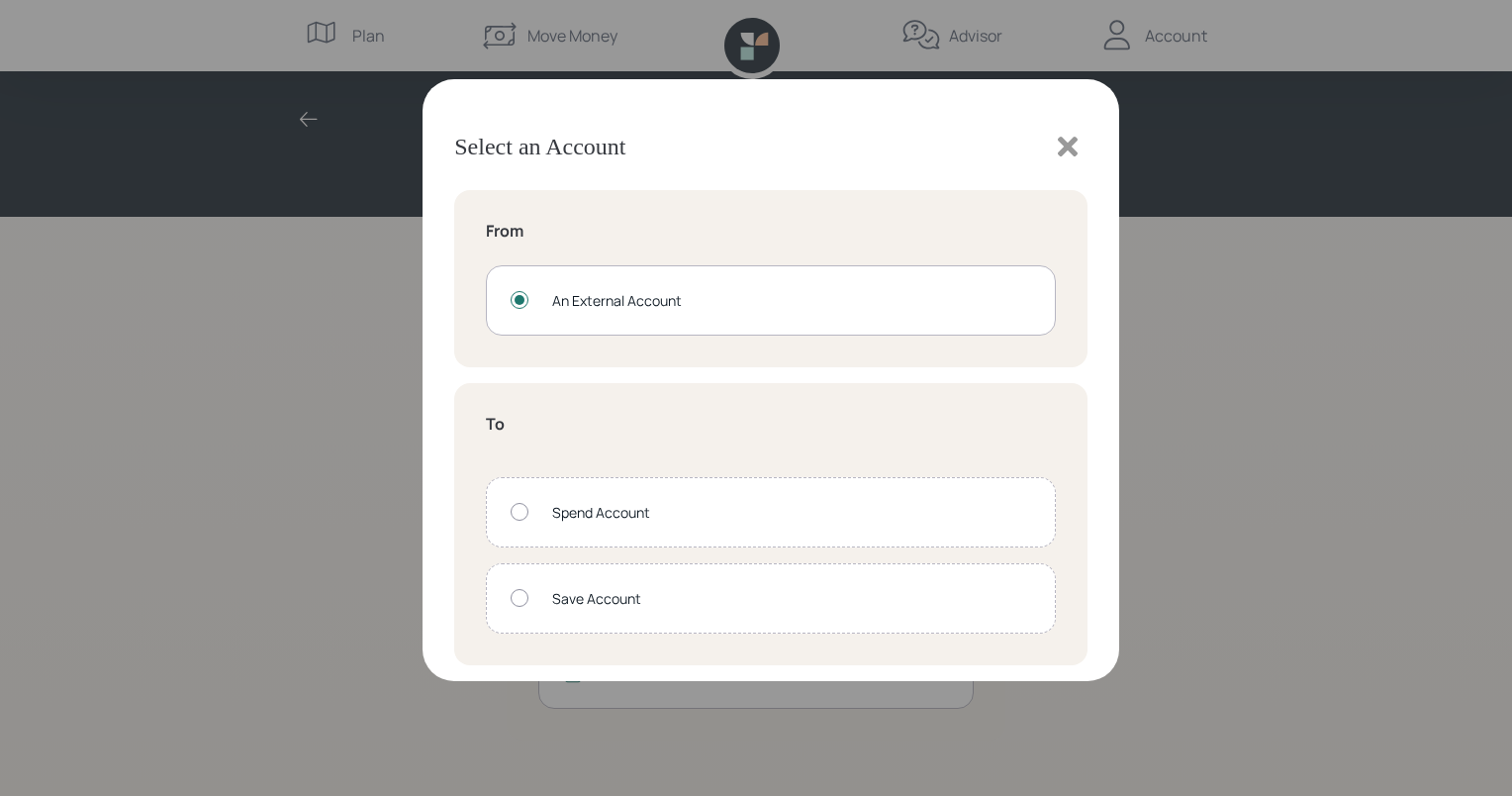 click at bounding box center [520, 512] 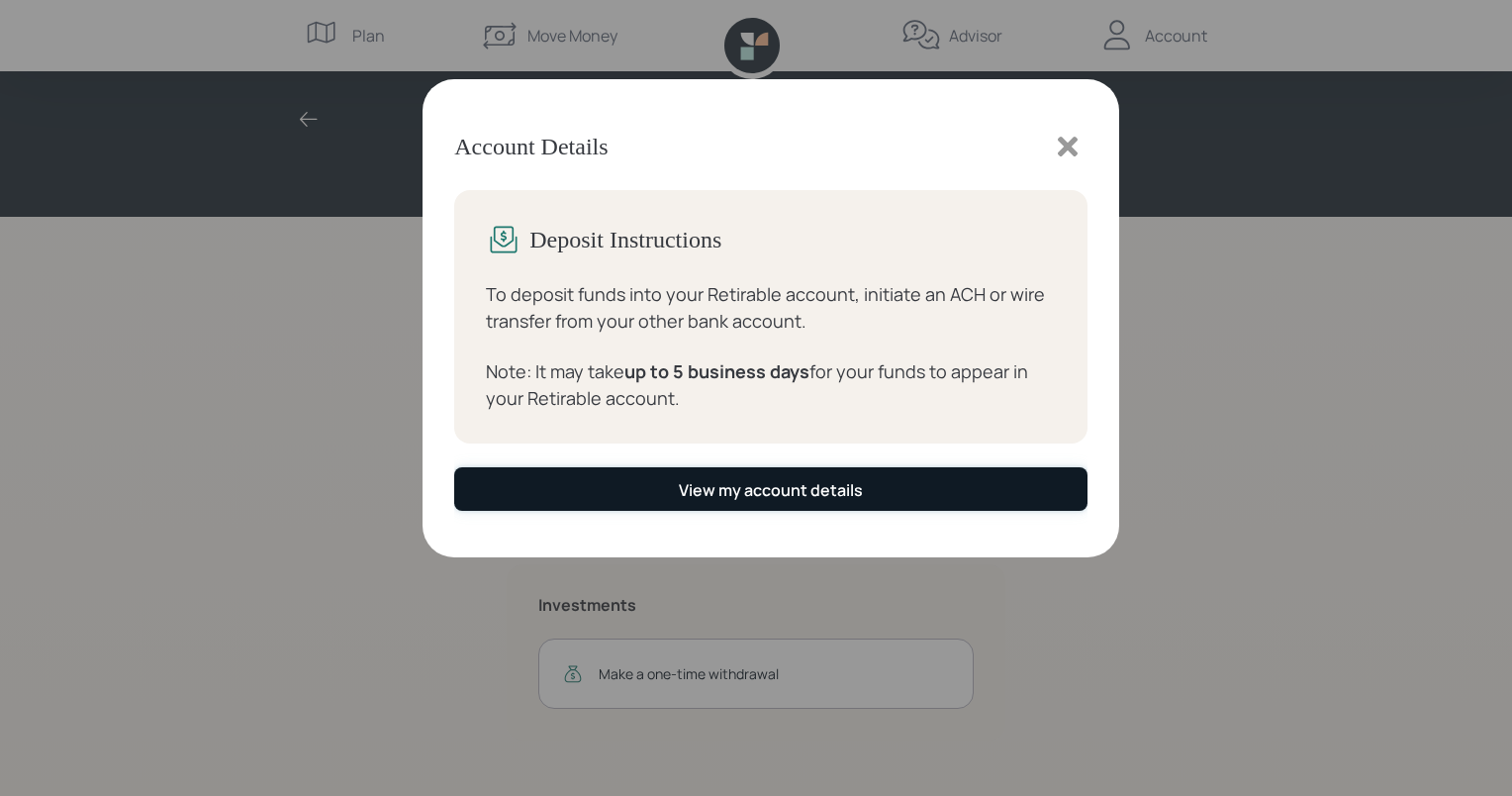 click on "View my account details" at bounding box center (771, 490) 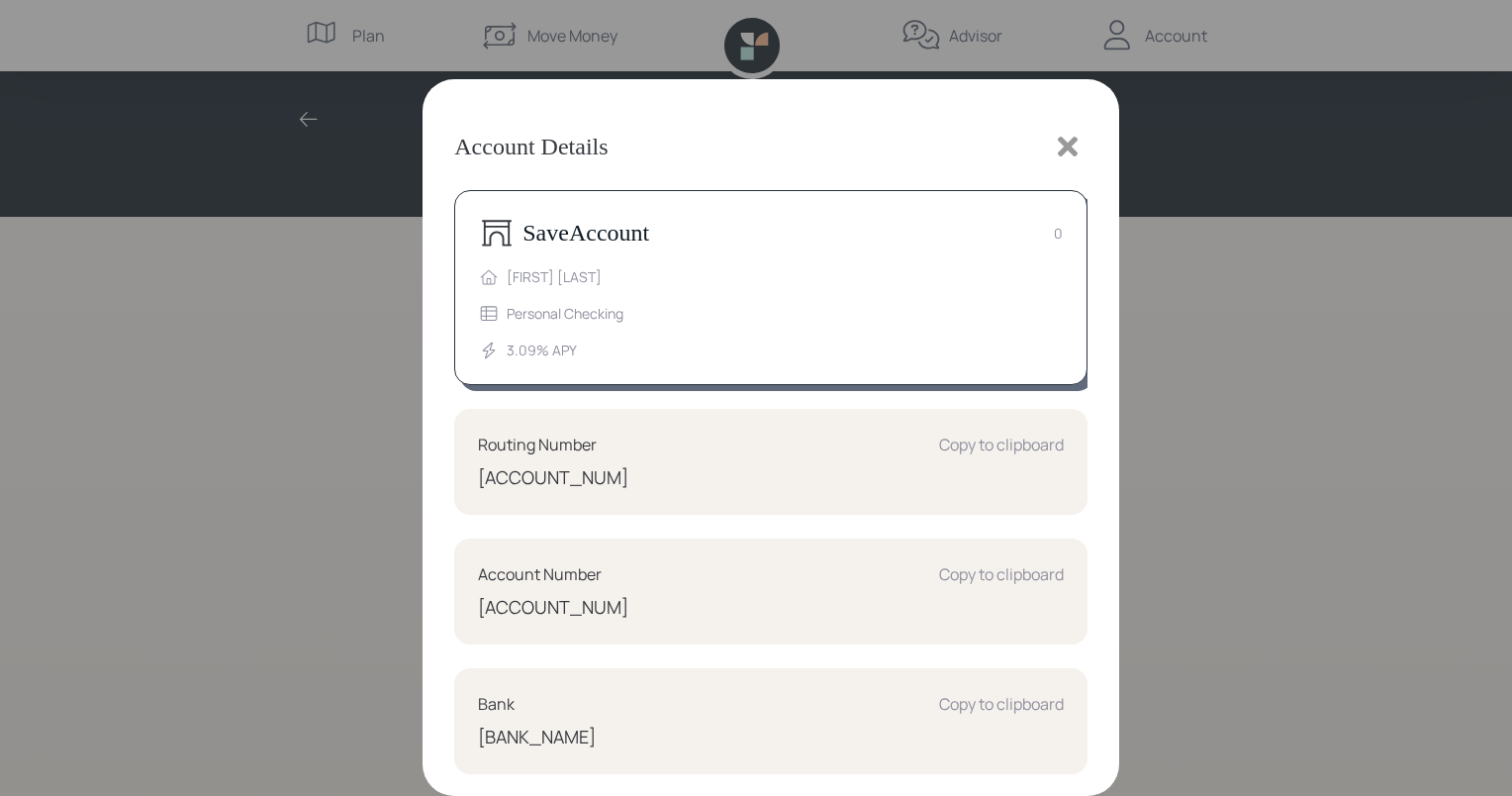 click on "Save  Account [ACCOUNT_NUM] [FIRST] [LAST] Personal Checking 3.09 % APY Routing Number Copy to clipboard [ROUTING_NUM] Account Number Copy to clipboard [ACCOUNT_NUM] Bank Copy to clipboard [BANK_NAME] Address Copy to clipboard [NUMBER] [STREET]
[CITY], [STATE] [POSTAL_CODE]" at bounding box center [771, 547] 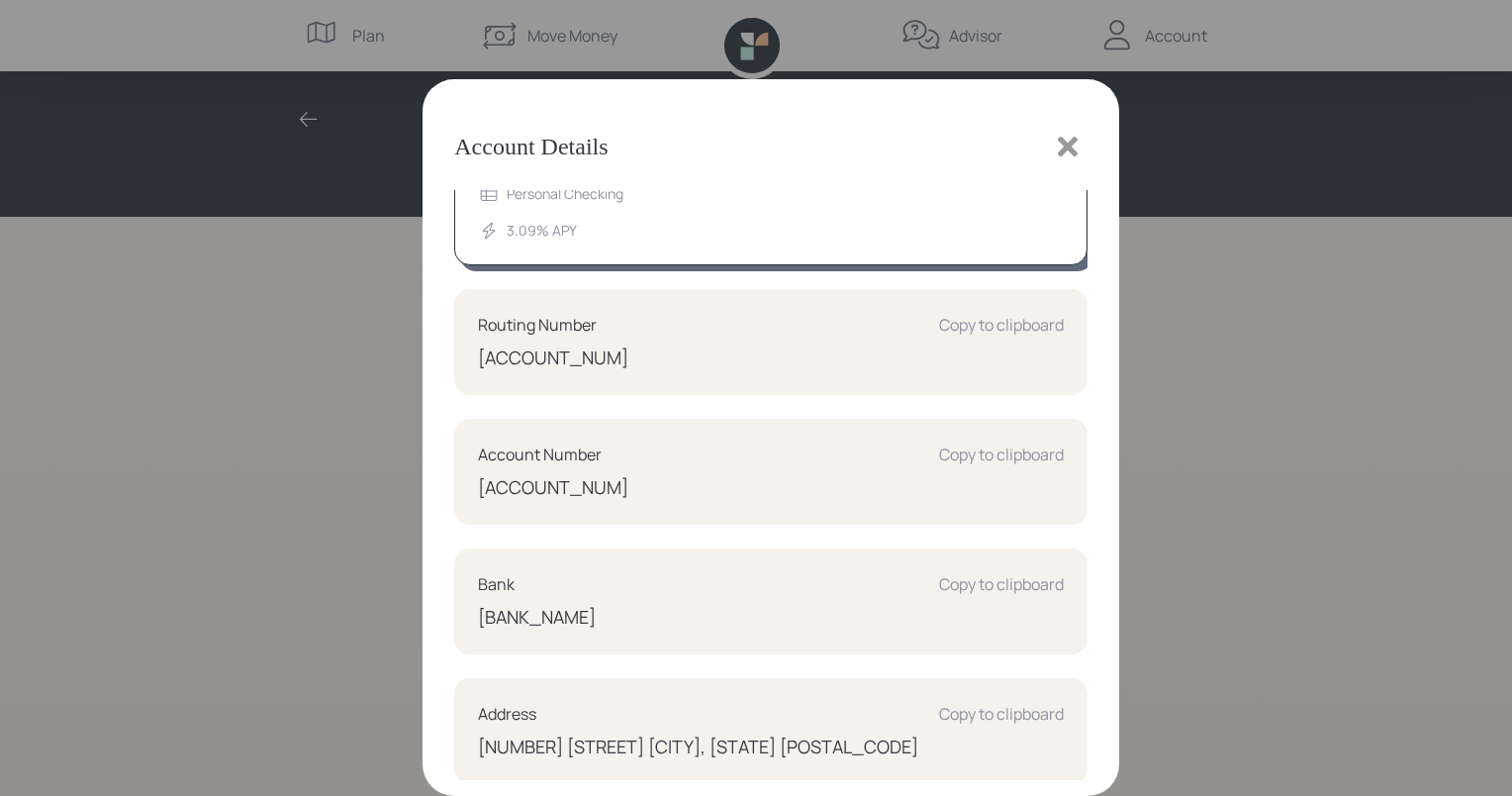 scroll, scrollTop: 123, scrollLeft: 0, axis: vertical 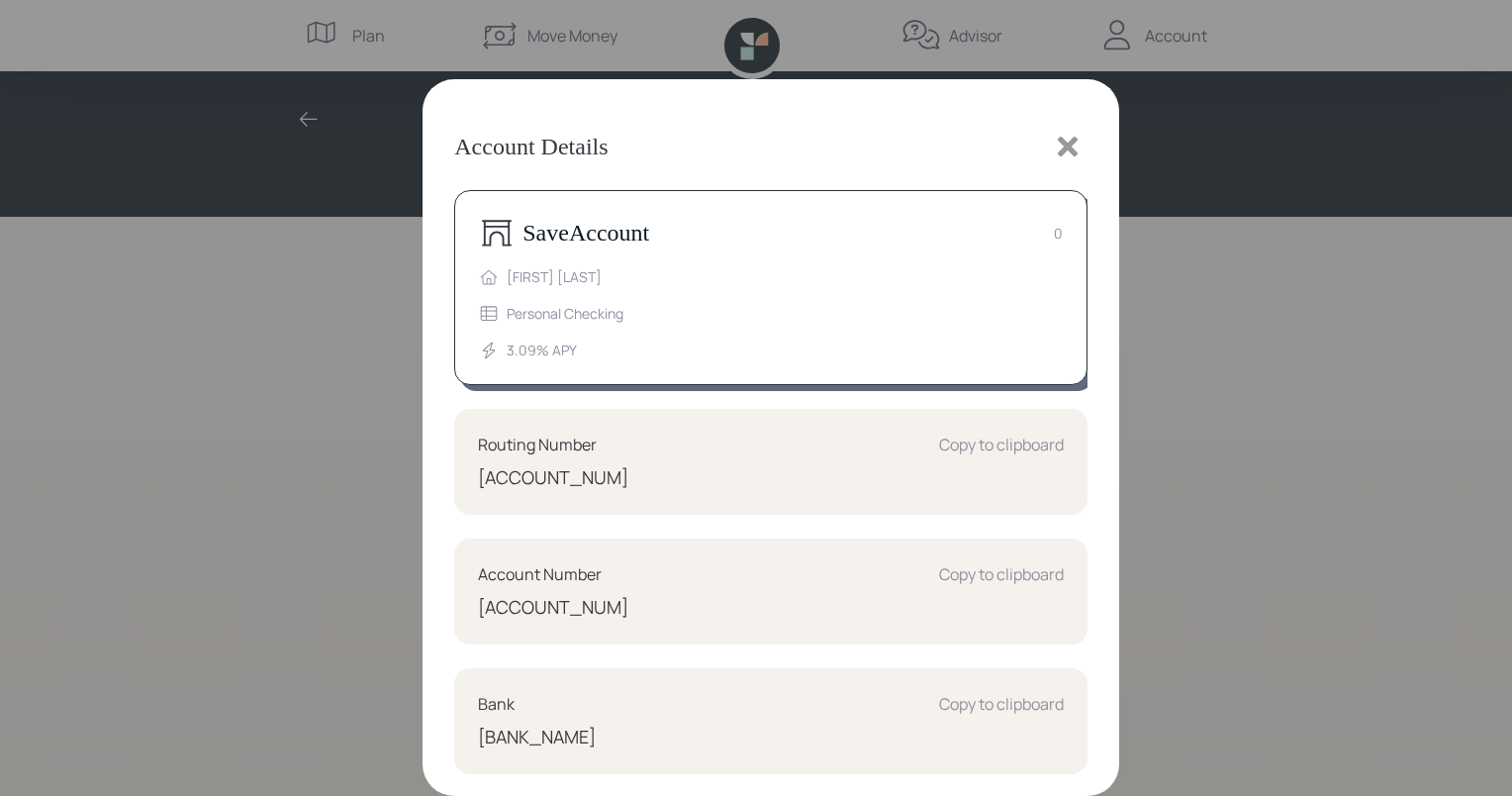 click at bounding box center (1068, 147) 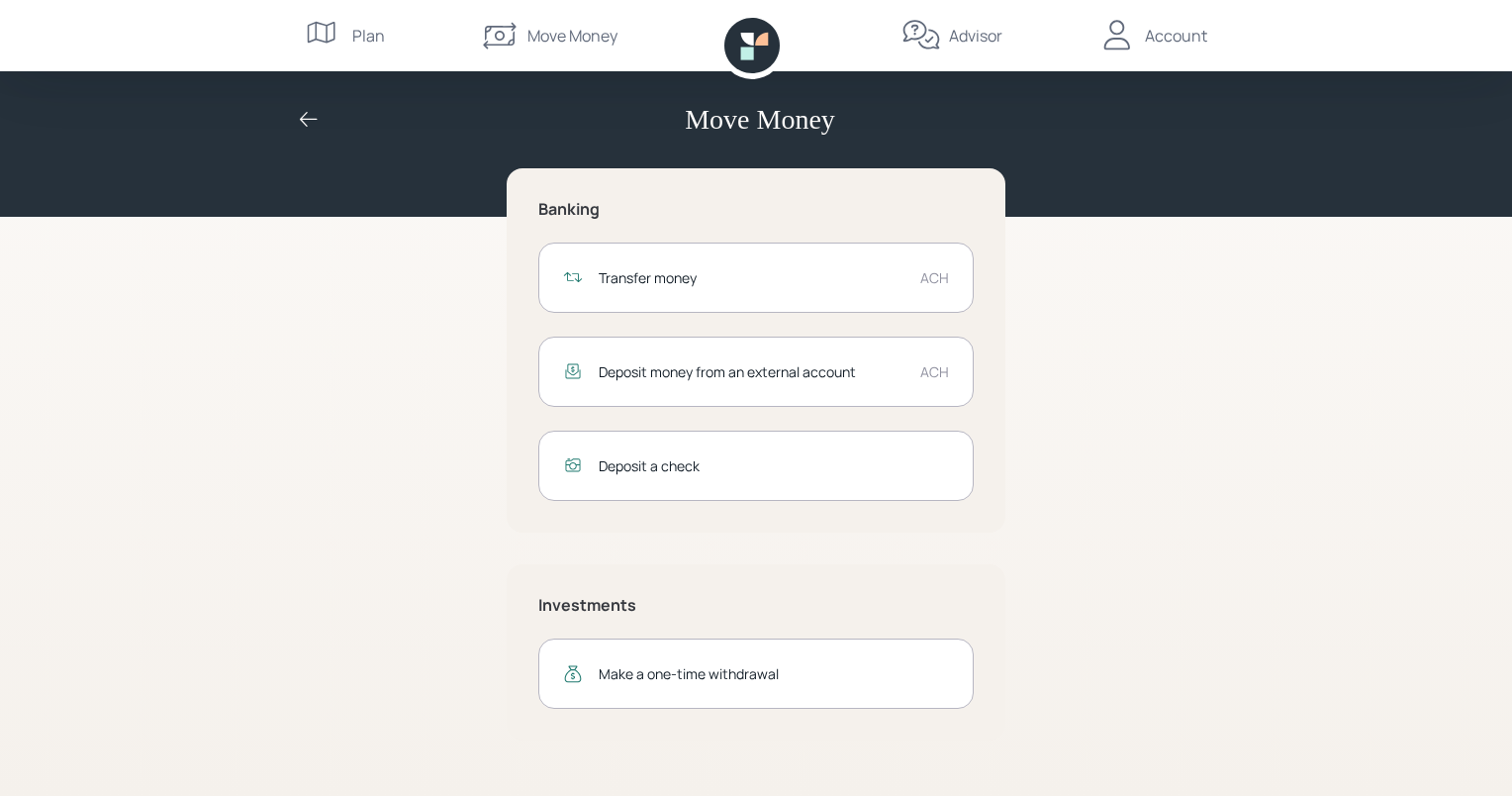 click on "Account" at bounding box center [1176, 36] 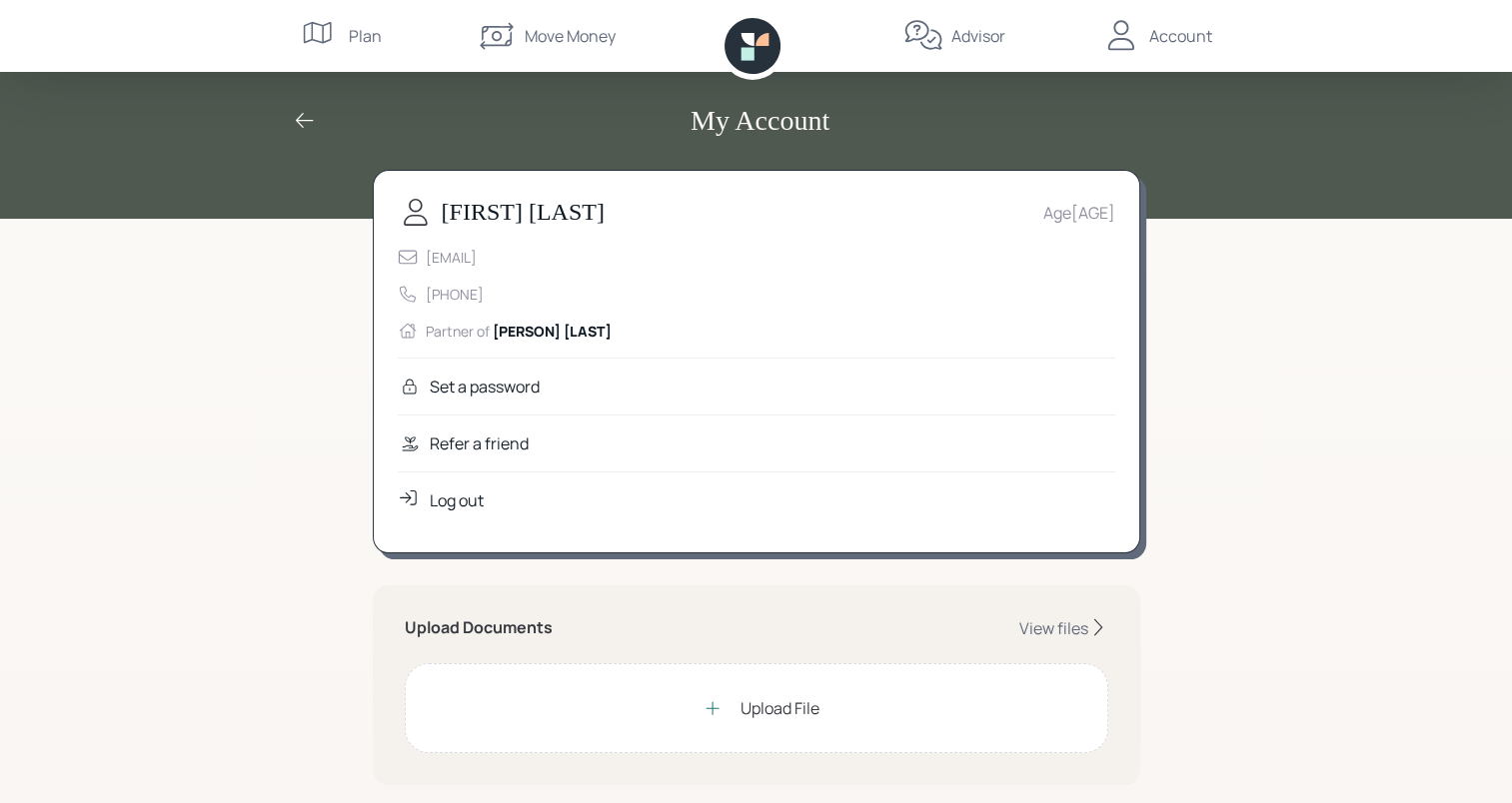 click on "[FIRST]   [LAST]" at bounding box center (523, 212) 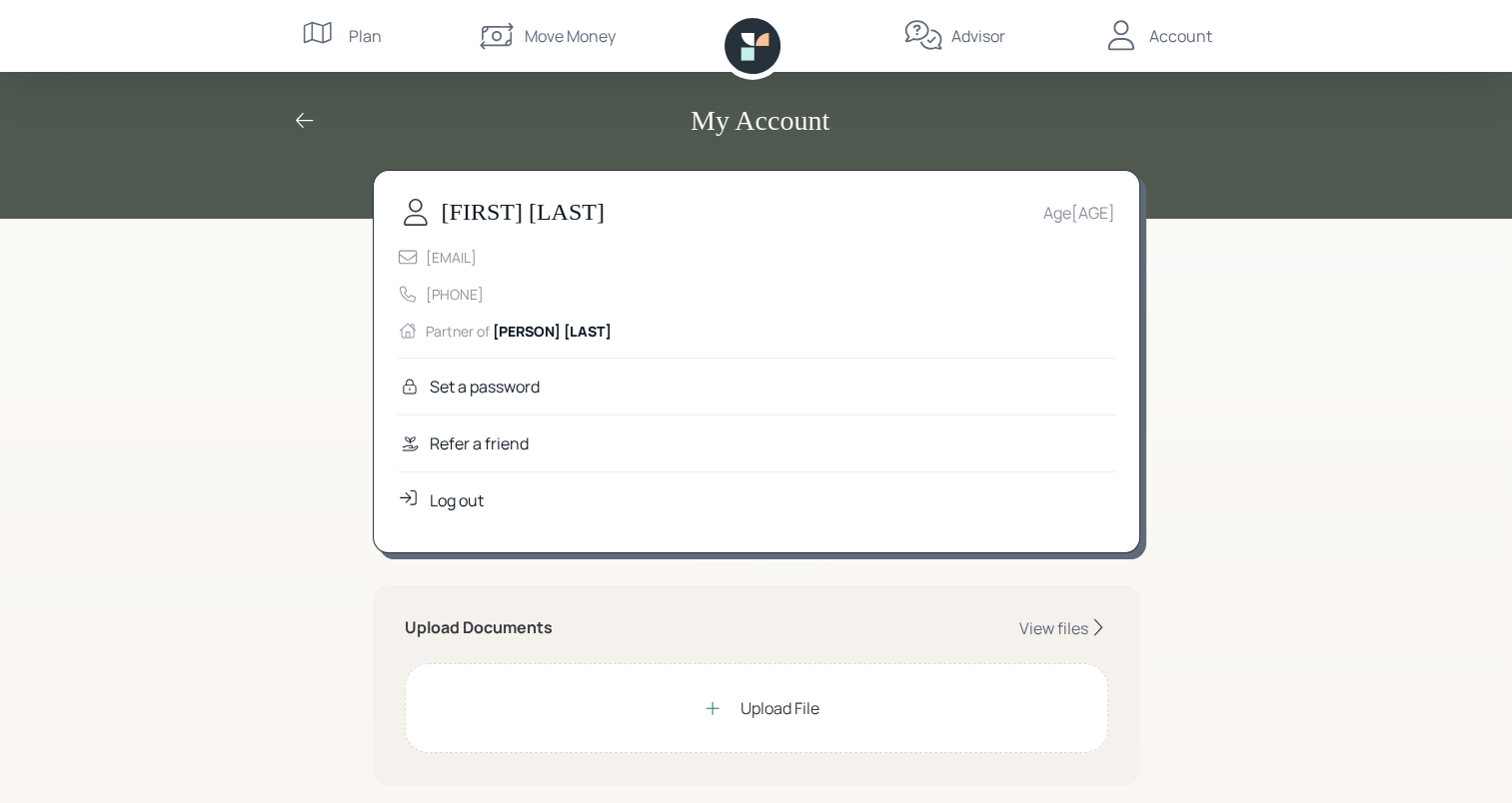 click at bounding box center (713, 708) 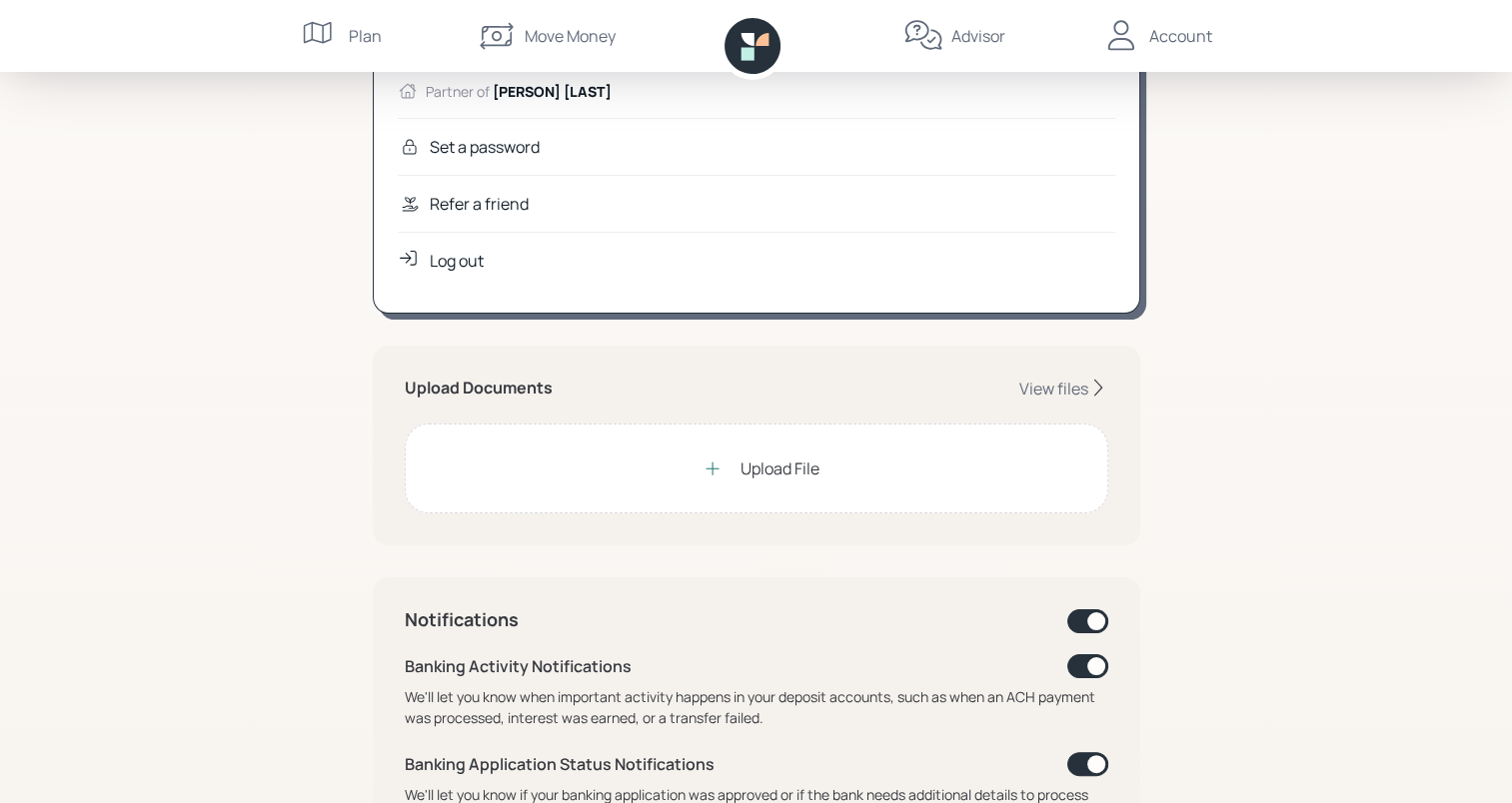 scroll, scrollTop: 280, scrollLeft: 0, axis: vertical 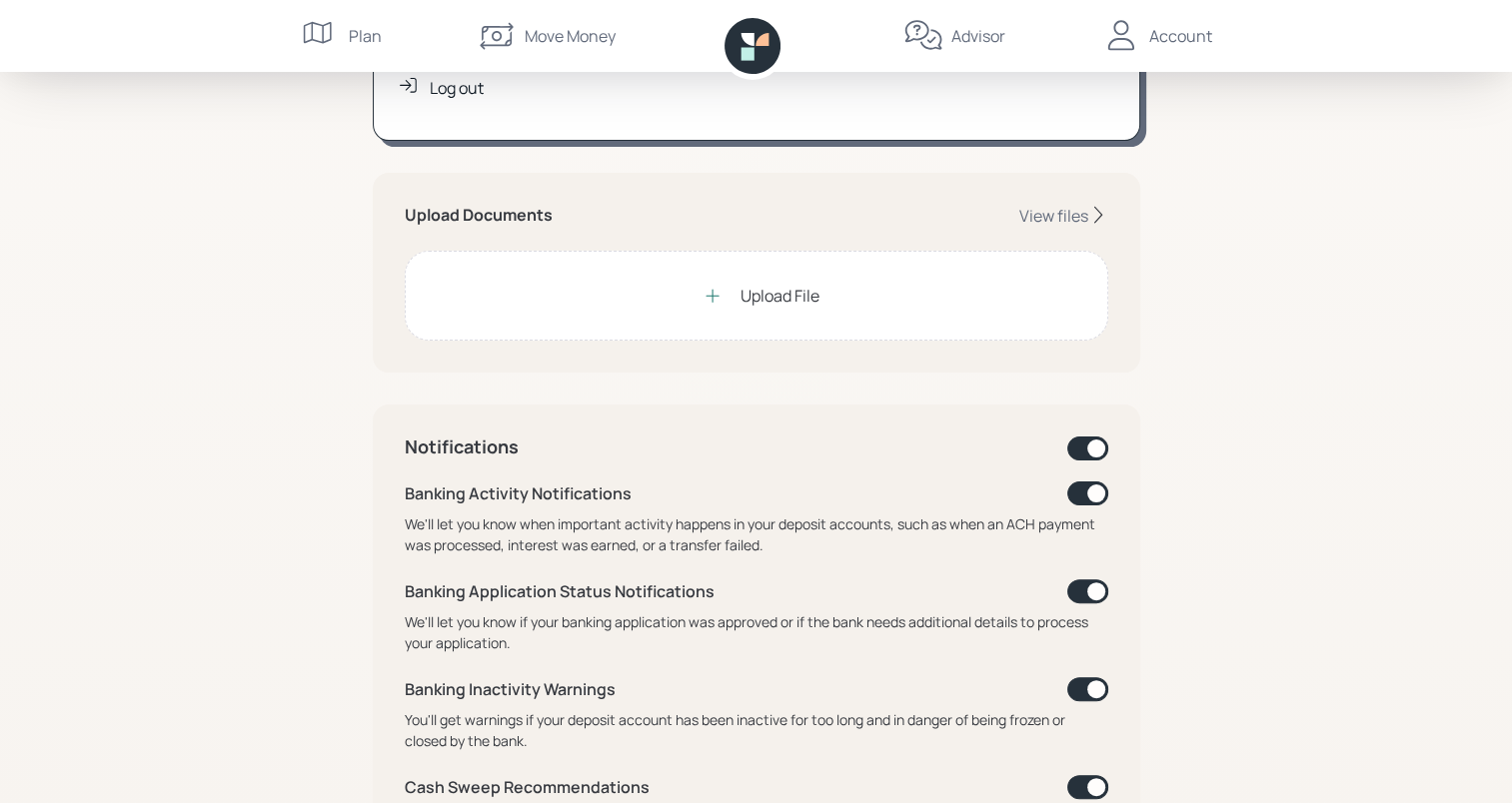 click on "We'll let you know when important activity happens in your deposit accounts, such as when an ACH payment was processed, interest was earned, or a transfer failed." at bounding box center [756, 534] 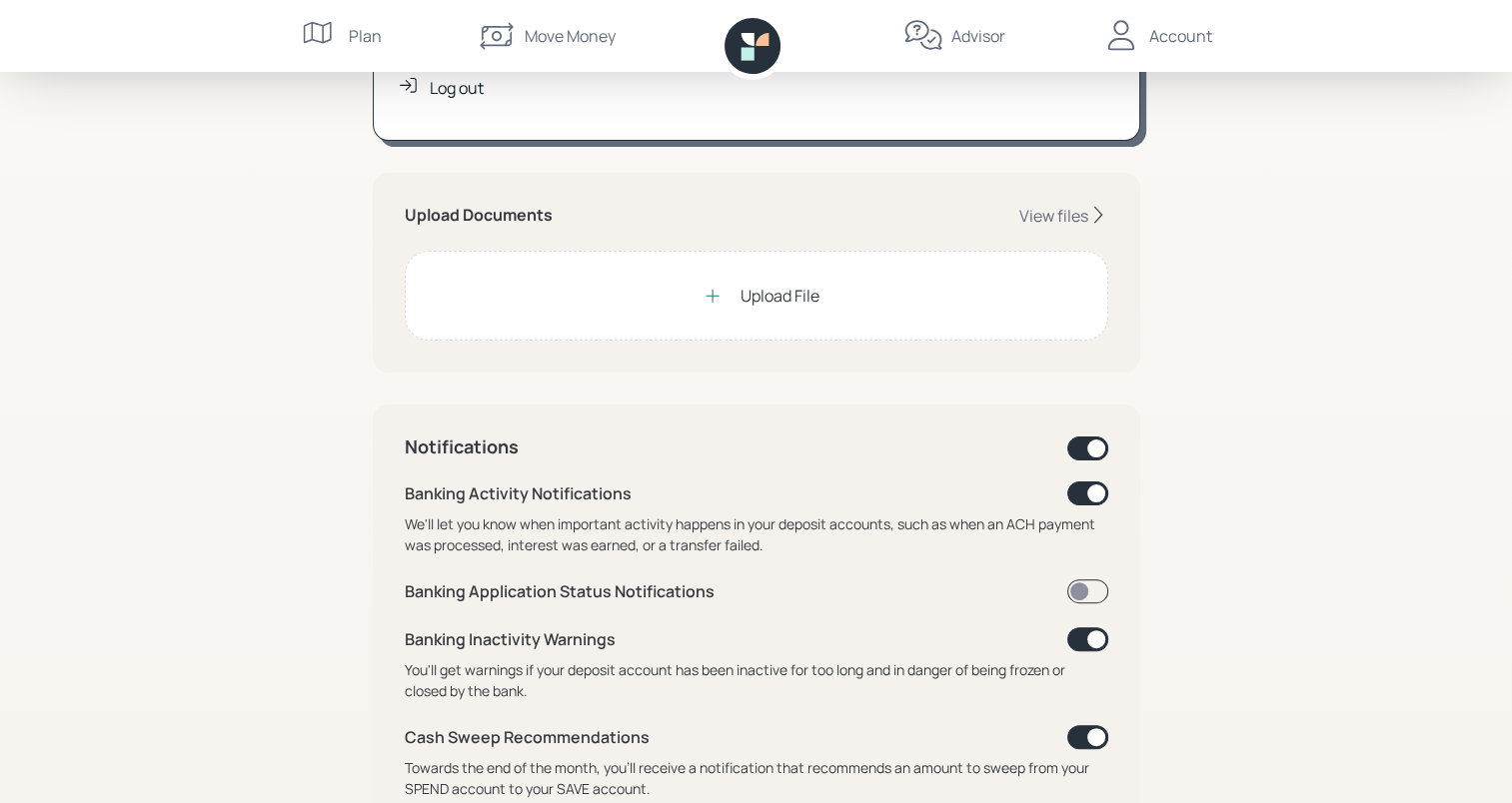 click on "Banking Application Status Notifications" at bounding box center [518, 493] 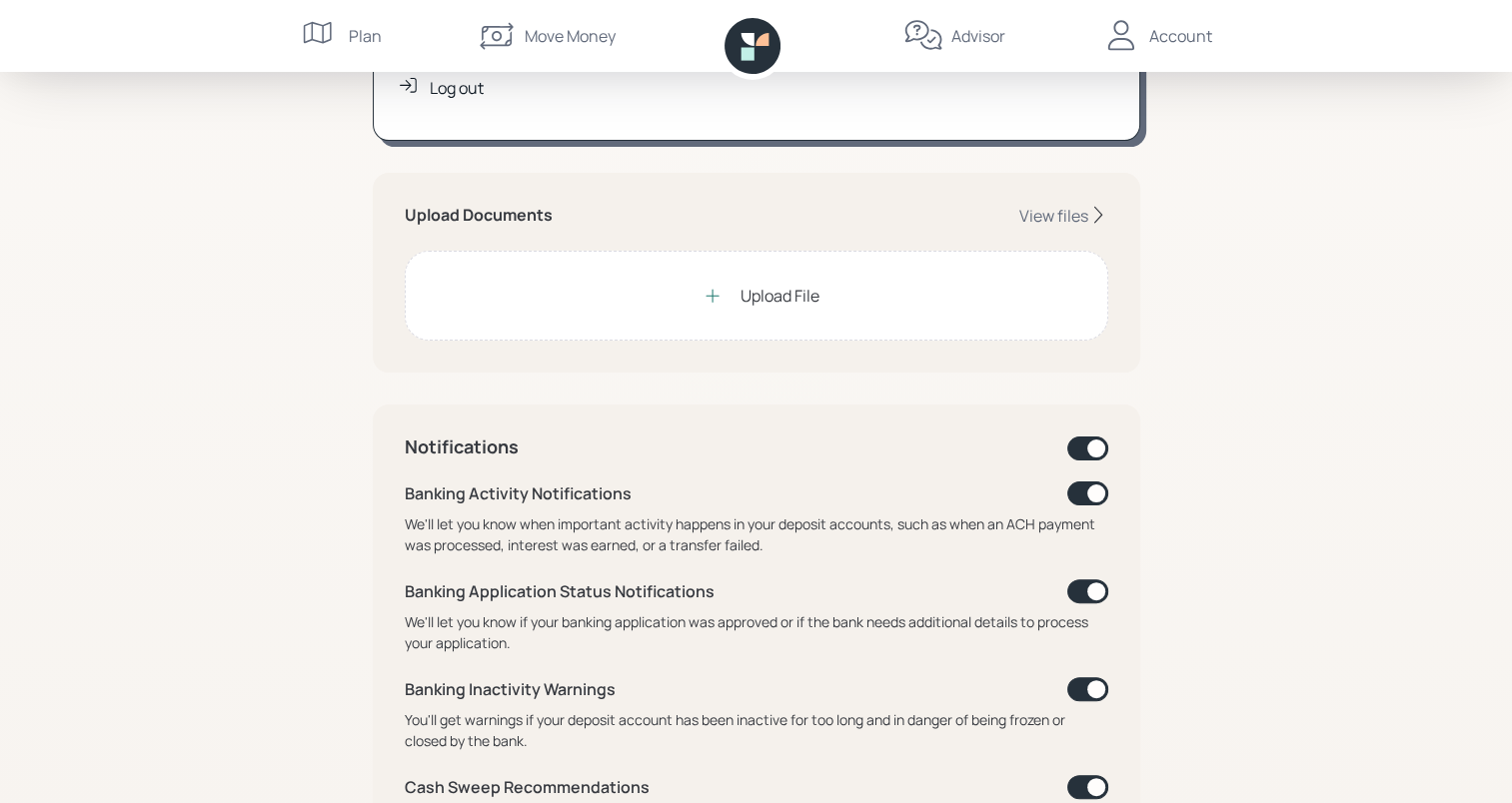 click on "My Account [FIRST]   [LAST] Age  [AGE] [EMAIL] [PHONE] Partner of   [PERSON]   [LAST] Set a password Refer a friend Log out Upload Documents View files Upload File Notifications Banking Activity Notifications We'll let you know when important activity happens in your deposit accounts, such as when an ACH payment was processed, interest was earned, or a transfer failed. Banking Application Status Notifications We'll let you know if your banking application was approved or if the bank needs additional details to process your application. Banking Inactivity Warnings You'll get warnings if your deposit account has been inactive for too long and in danger of being frozen or closed by the bank. Cash Sweep Recommendations Towards the end of the month, you'll receive a notification that recommends an amount to sweep from your SPEND account to your SAVE account. Monthly Insights Summary You'll receive a monthly summary of your deposit accounts and financial plan on the 1st of the month. Dashboard Tasks Plan" at bounding box center (756, 504) 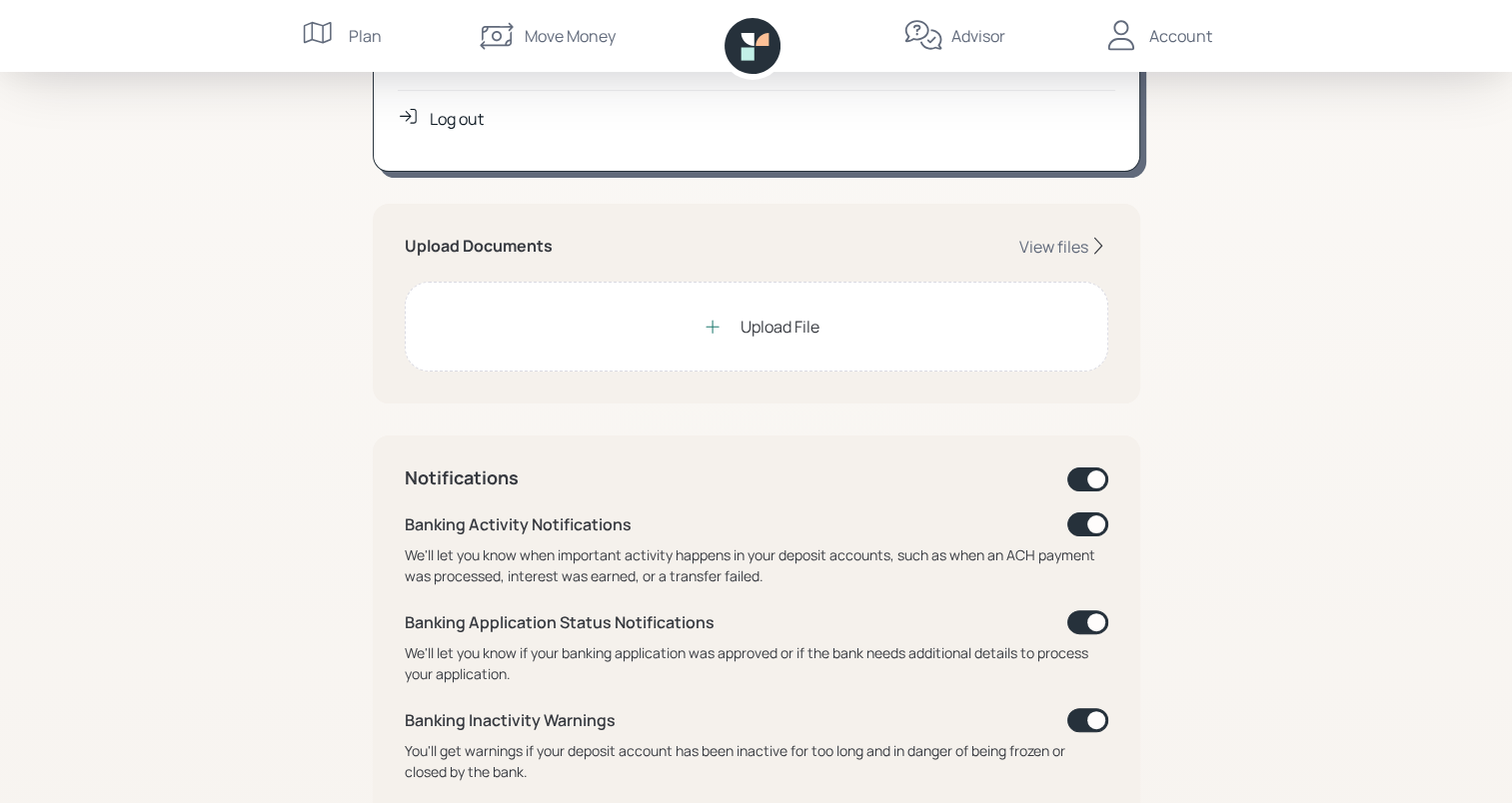 click on "My Account [FIRST]   [LAST] Age  [AGE] [EMAIL] [PHONE] Partner of   [PERSON]   [LAST] Set a password Refer a friend Log out Upload Documents View files Upload File Notifications Banking Activity Notifications We'll let you know when important activity happens in your deposit accounts, such as when an ACH payment was processed, interest was earned, or a transfer failed. Banking Application Status Notifications We'll let you know if your banking application was approved or if the bank needs additional details to process your application. Banking Inactivity Warnings You'll get warnings if your deposit account has been inactive for too long and in danger of being frozen or closed by the bank. Cash Sweep Recommendations Towards the end of the month, you'll receive a notification that recommends an amount to sweep from your SPEND account to your SAVE account. Monthly Insights Summary You'll receive a monthly summary of your deposit accounts and financial plan on the 1st of the month. Dashboard Tasks Plan" at bounding box center [756, 535] 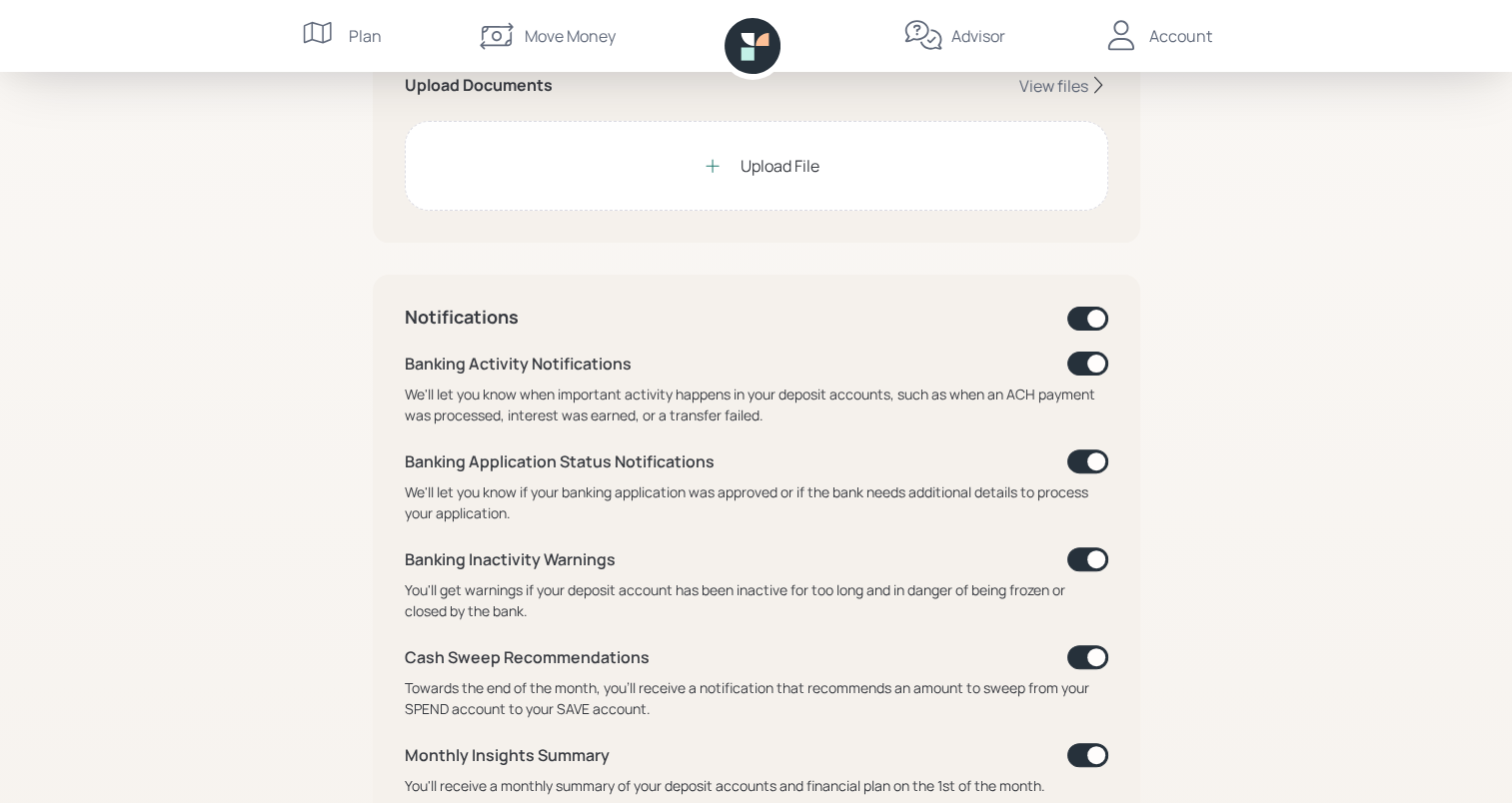 scroll, scrollTop: 581, scrollLeft: 0, axis: vertical 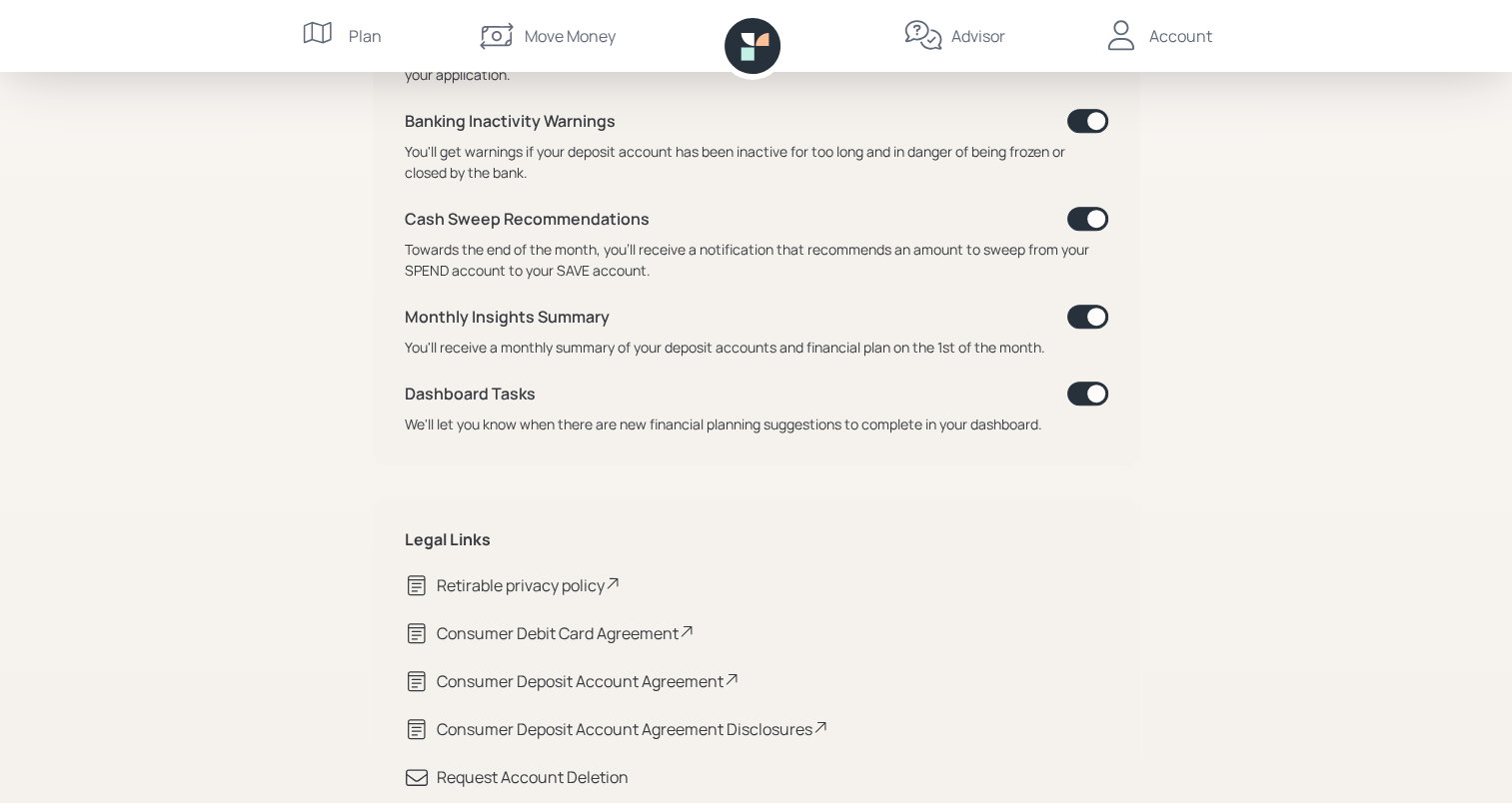 click on "Consumer Debit Card Agreement" at bounding box center [529, 585] 